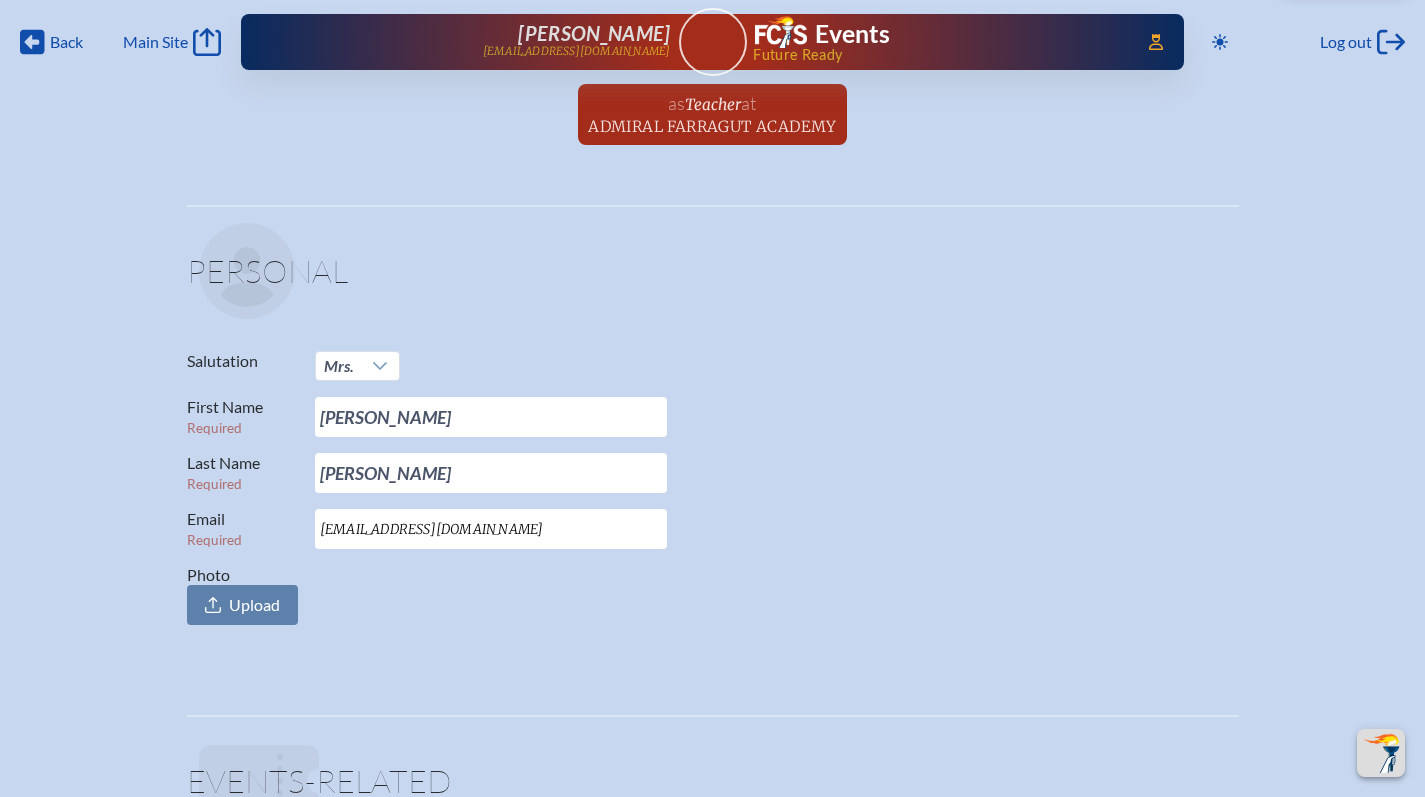 scroll, scrollTop: 940, scrollLeft: 0, axis: vertical 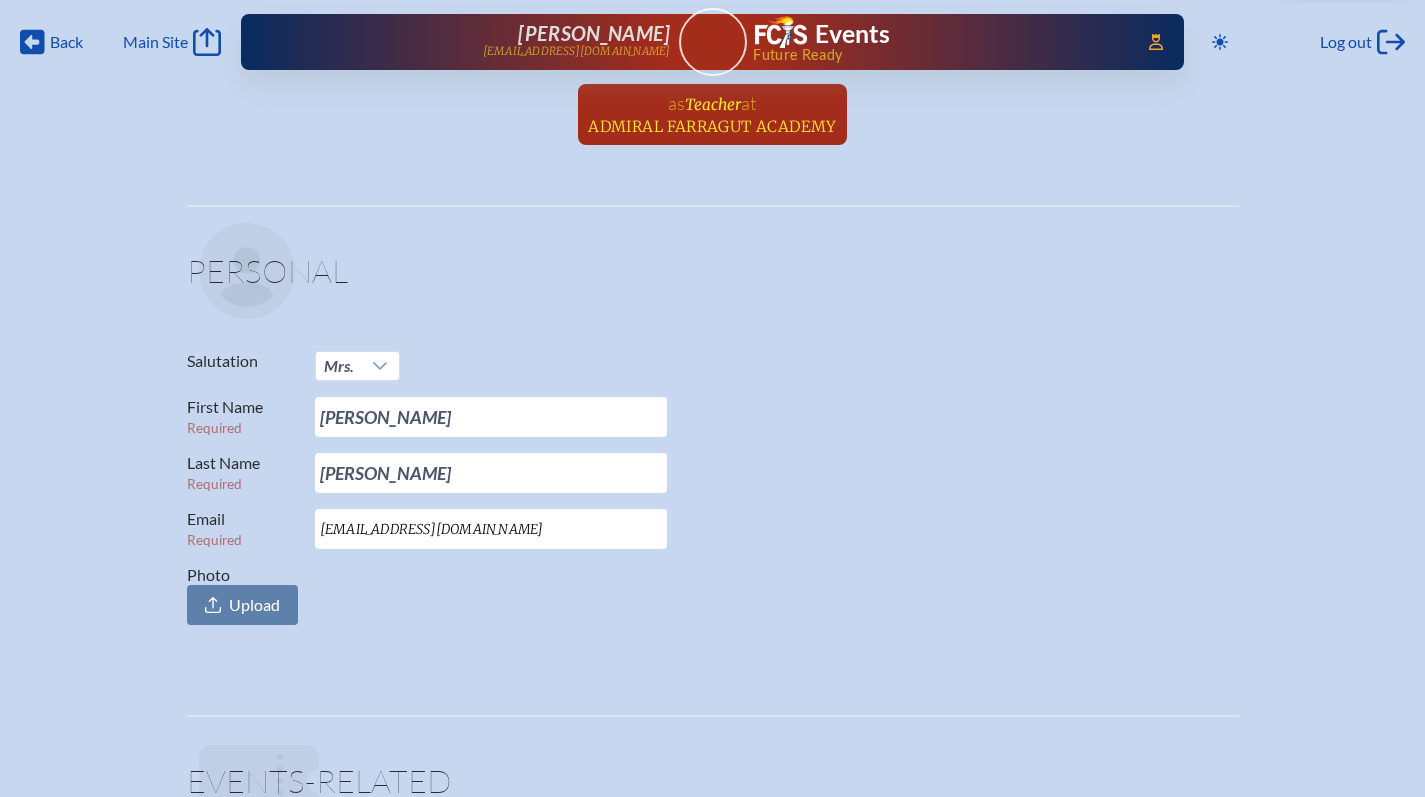 click on "Teacher" at bounding box center [713, 104] 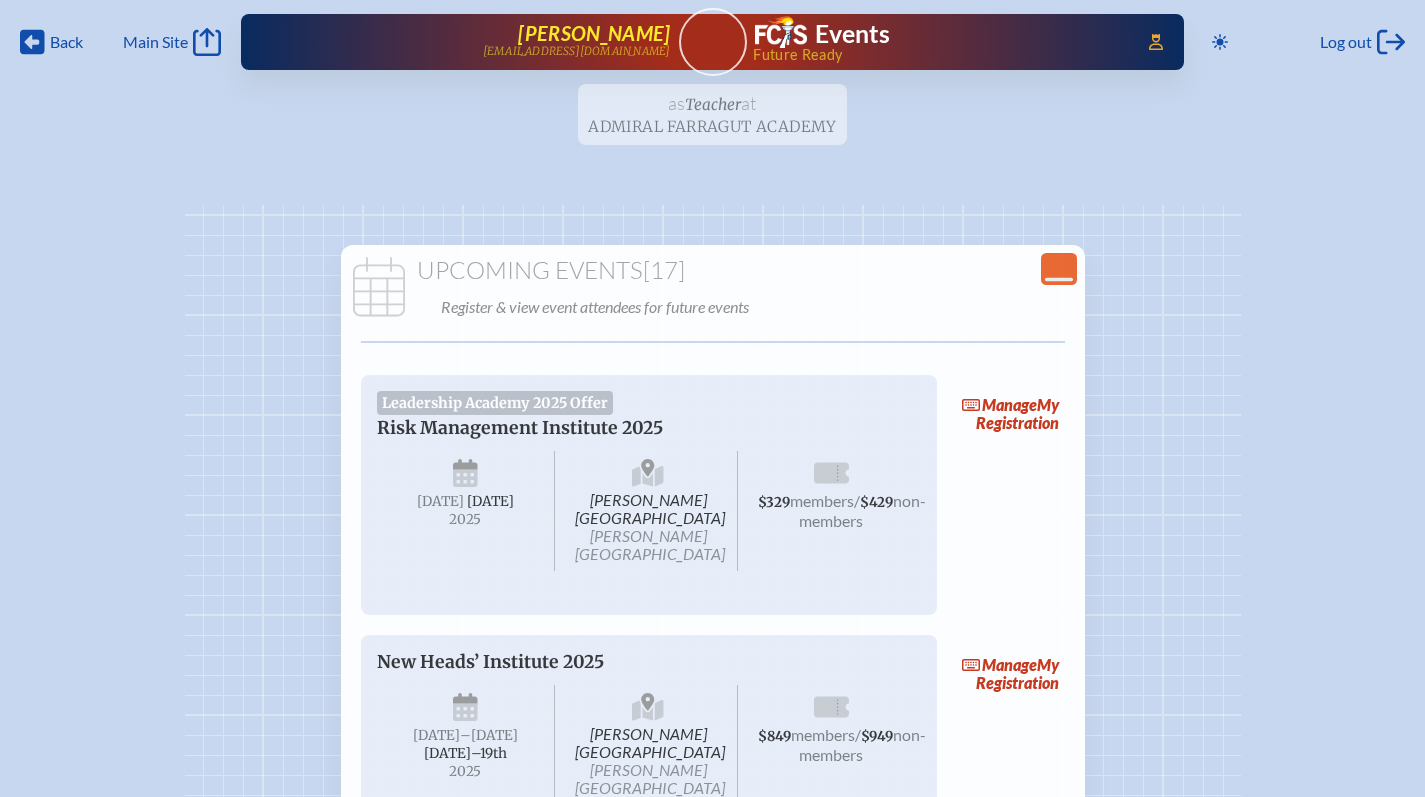 click on "Geraldine Williar" at bounding box center [594, 33] 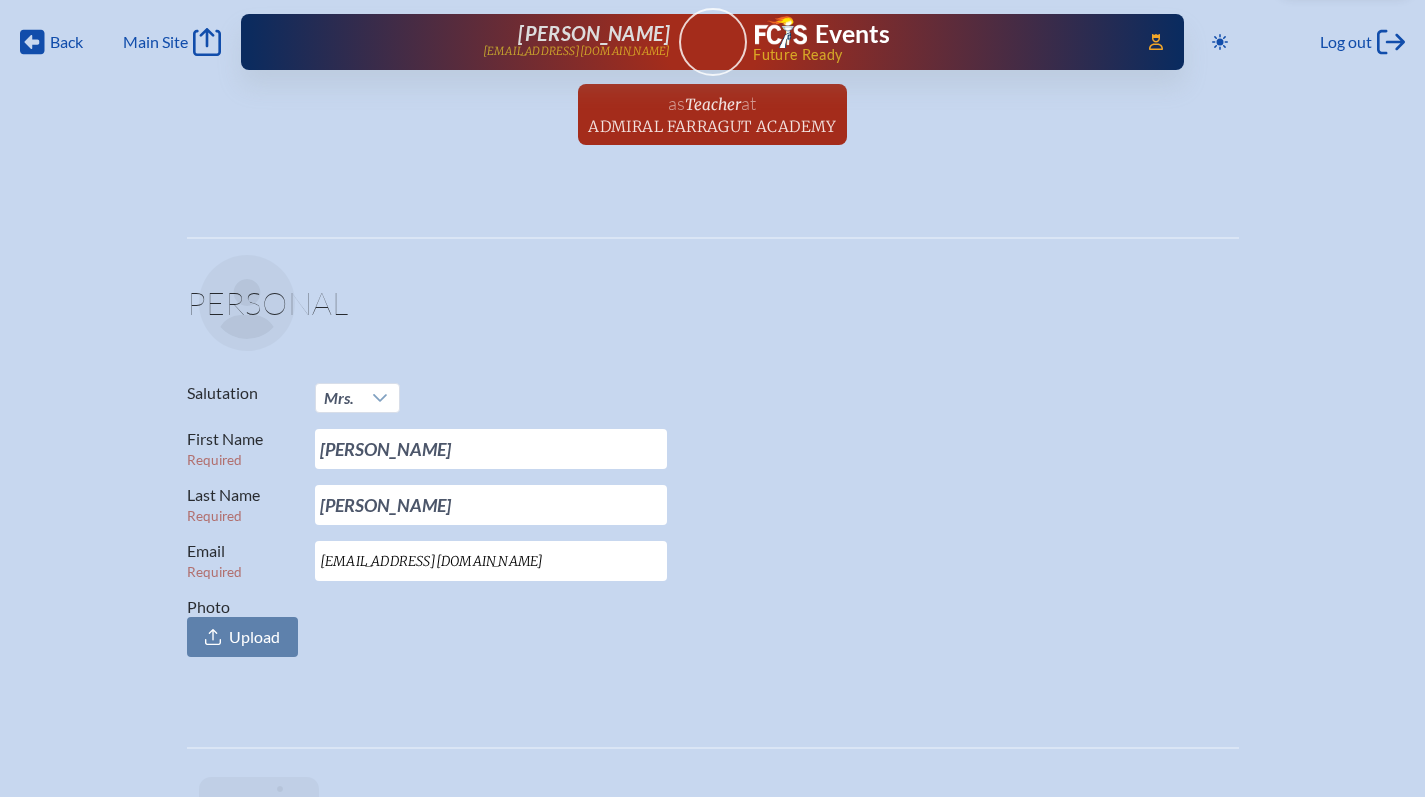 click on "Access Users... Geraldine Williar jwilliar@farragut.org Events  Future Ready" at bounding box center (712, 42) 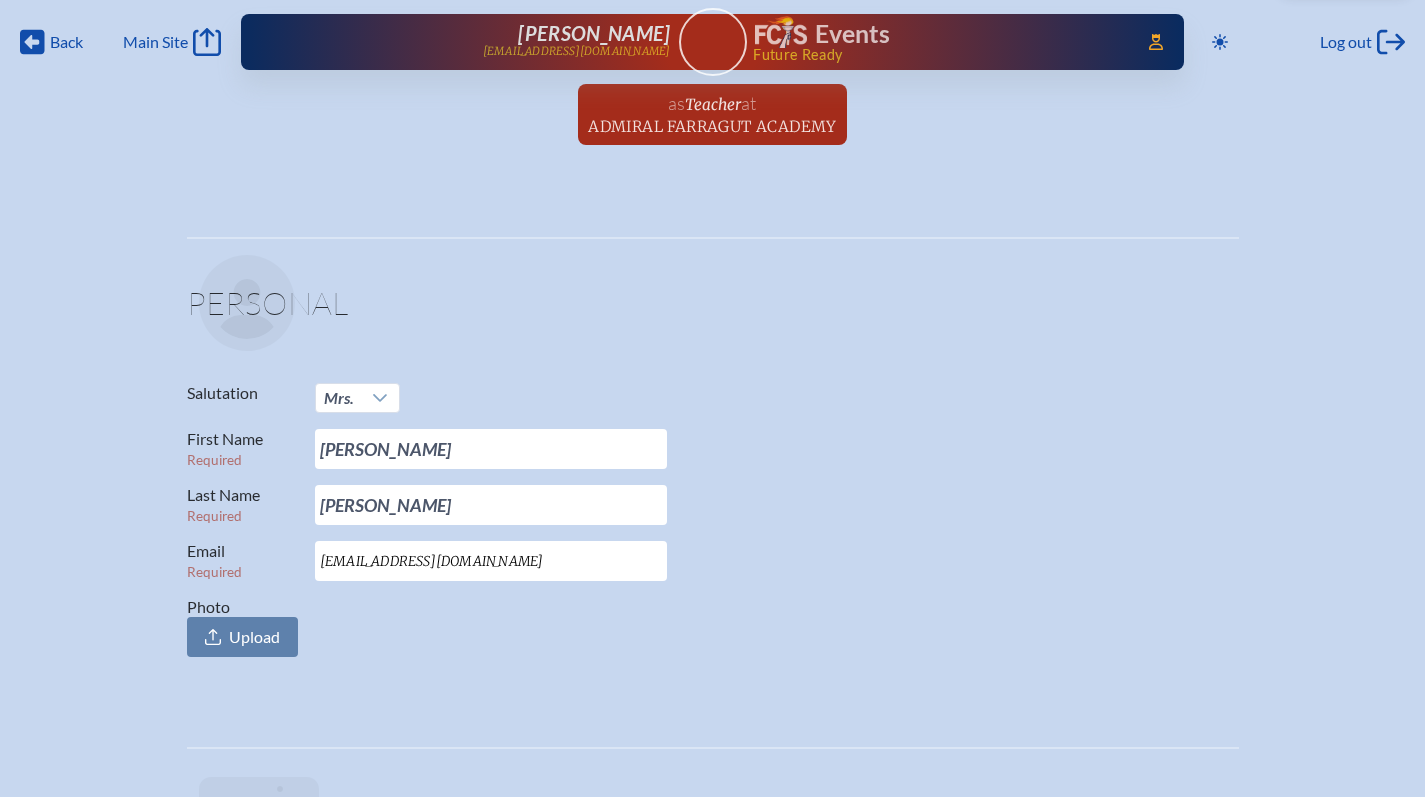 click on "Events" at bounding box center (822, 34) 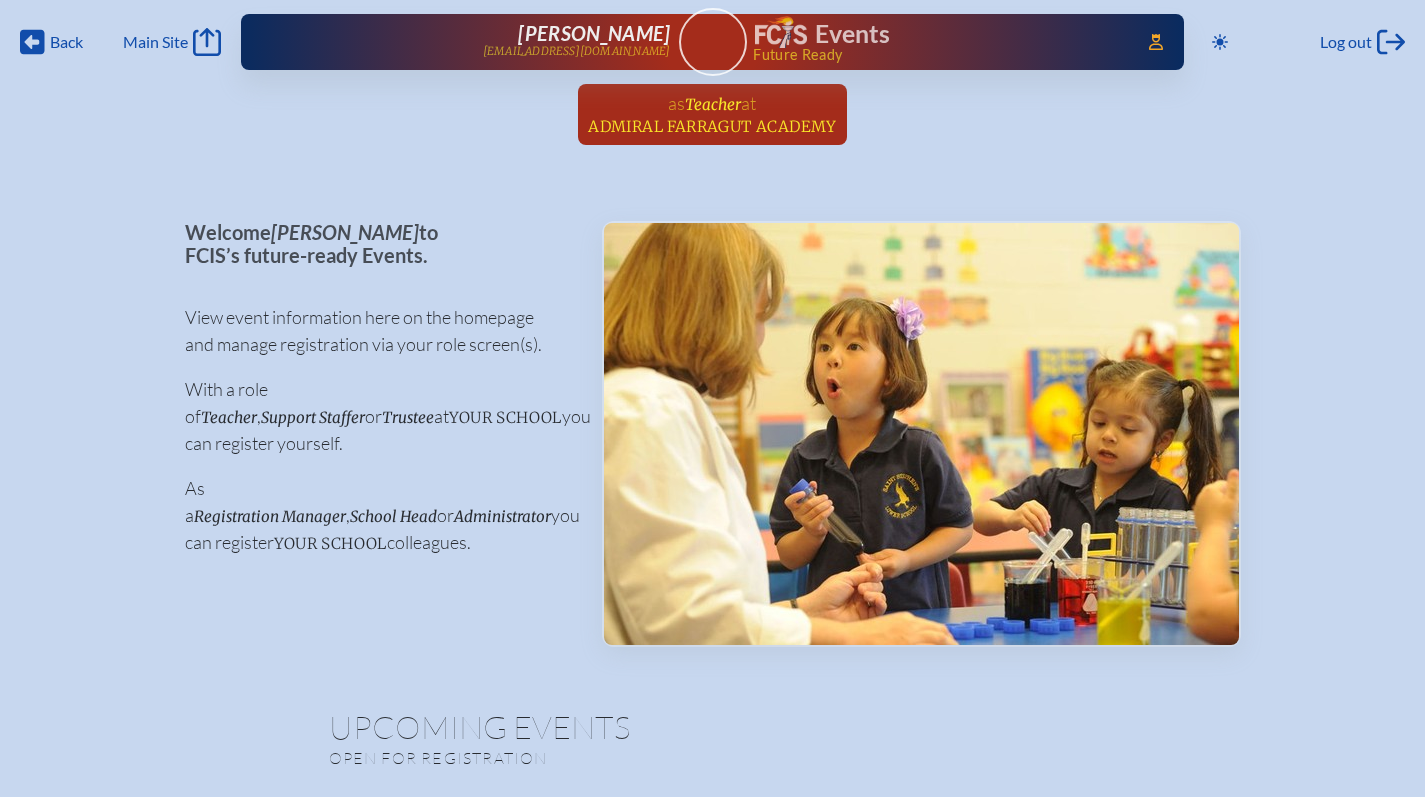 click on "Admiral Farragut Academy" at bounding box center [712, 126] 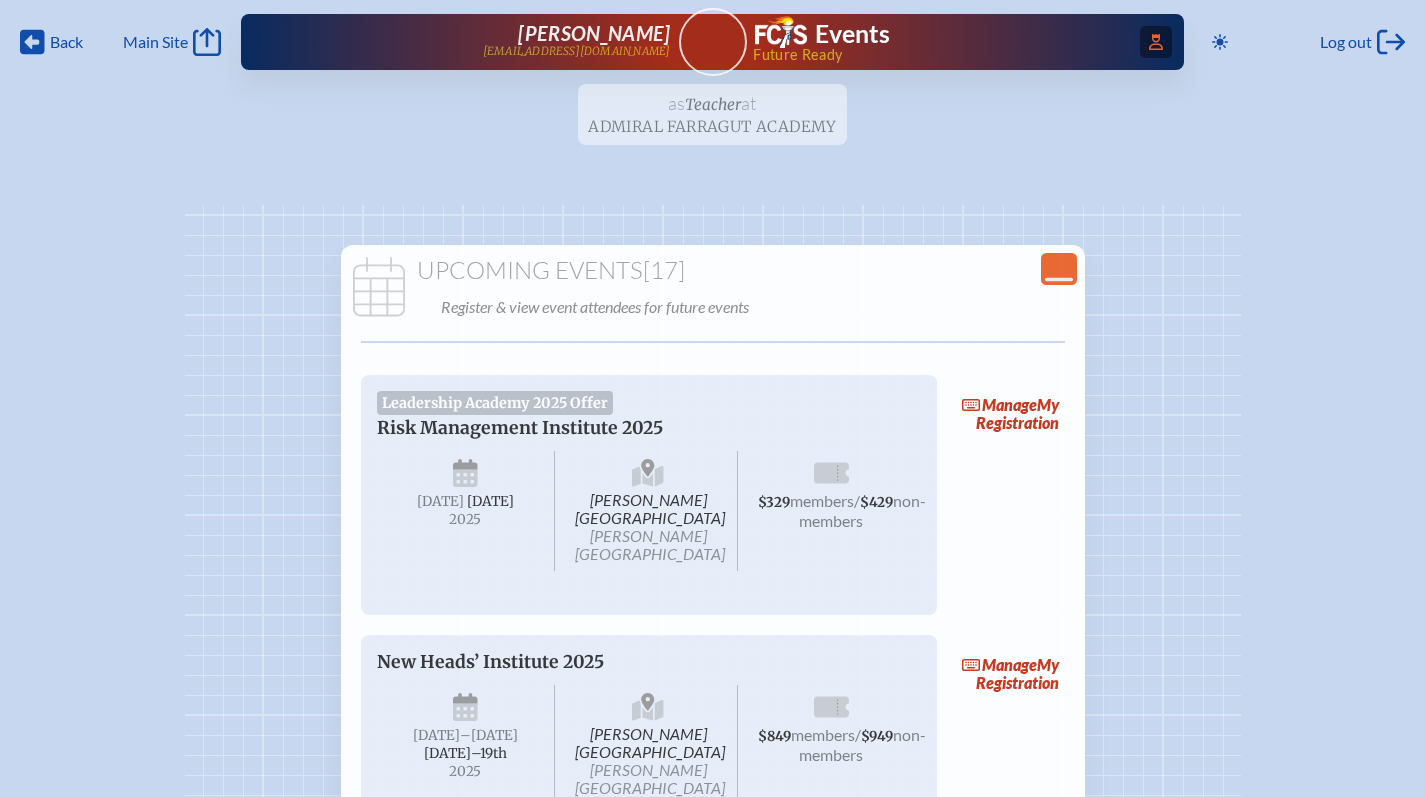 click on "Access Users..." 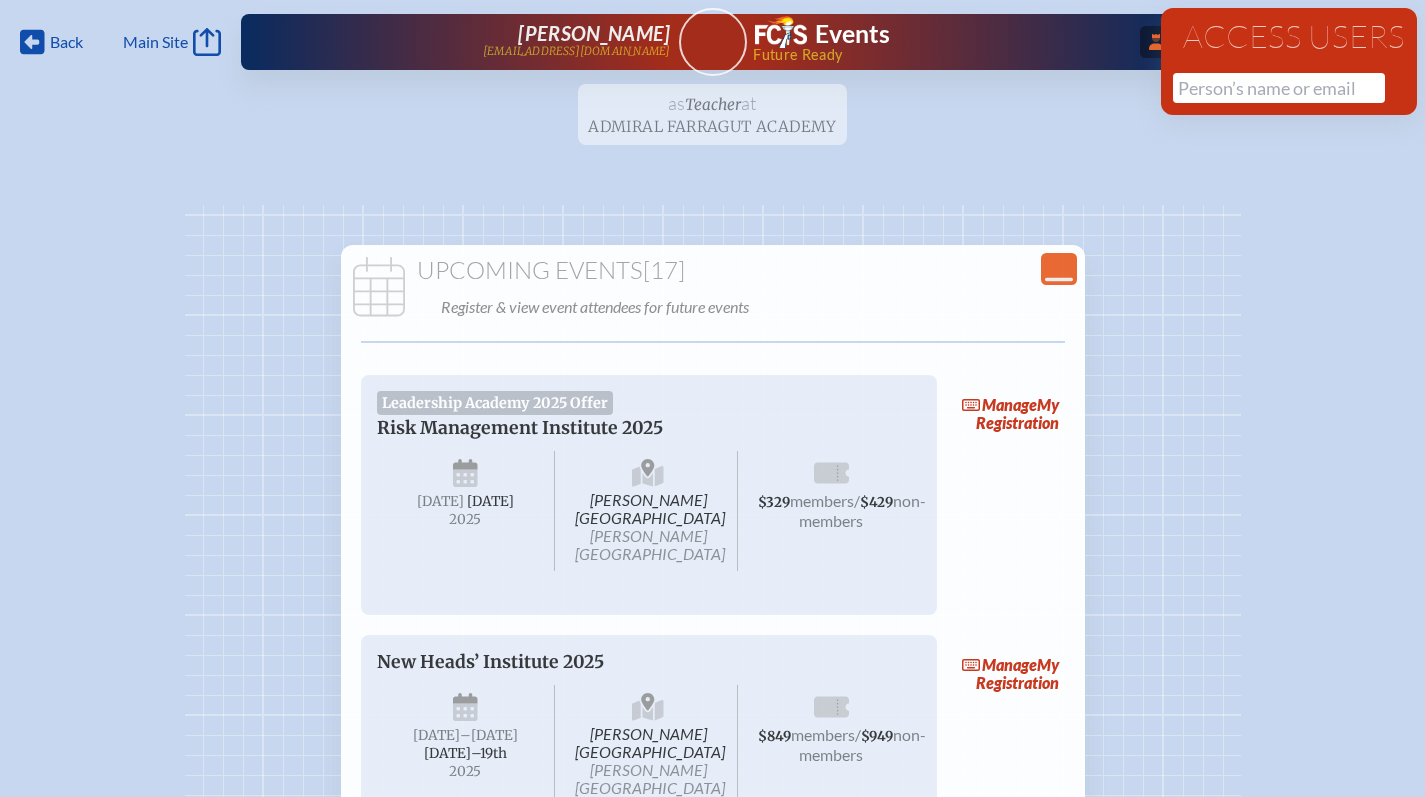 click on "as  Teacher  at  Admiral Farragut Academy  since  August 2nd, 2016" at bounding box center (712, 120) 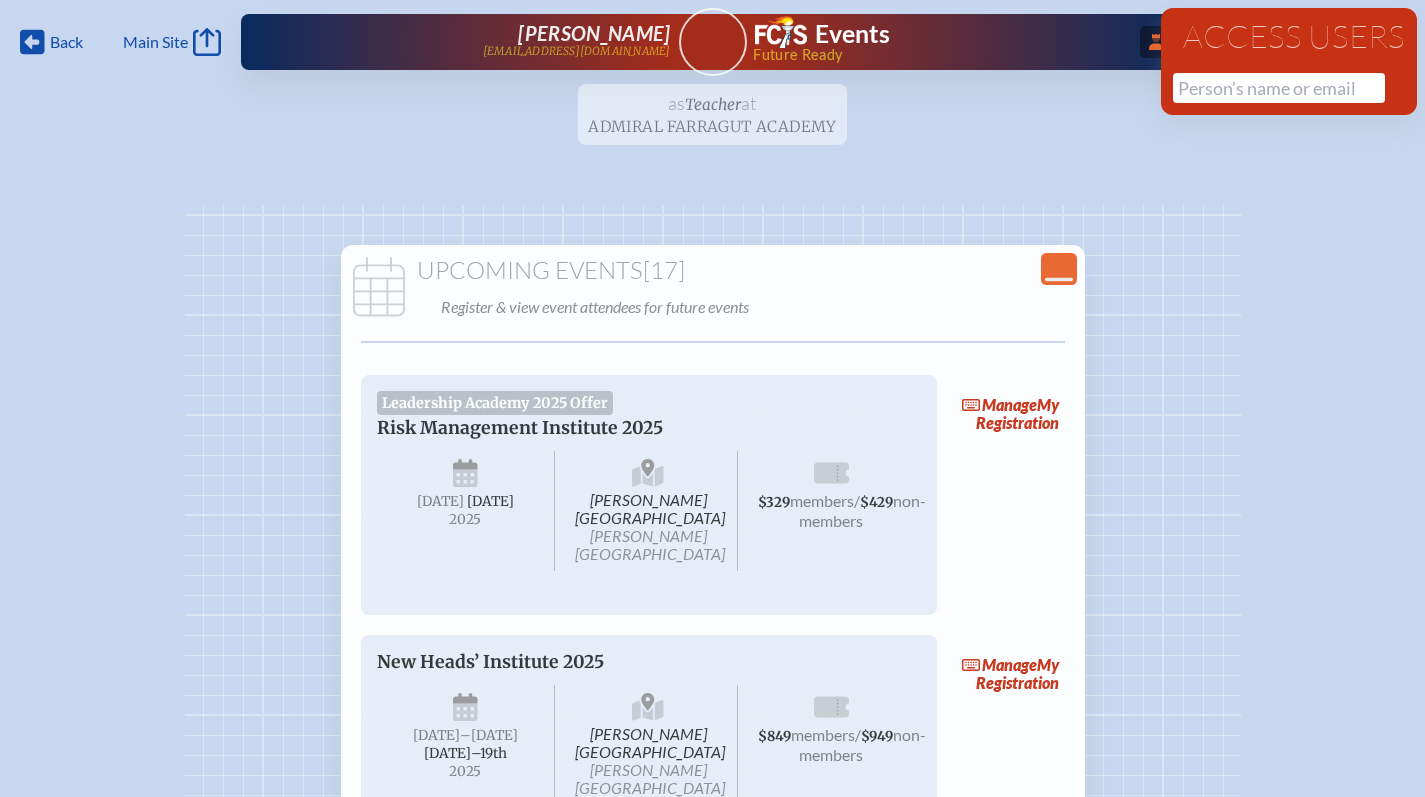 click on "Back  Back   Main Site  Main Site Toggle to Dark Mode  Log out  Log out ...Close Access Users Geraldine Williar jwilliar@farragut.org Events  Future Ready   Access Users  No results found  as  Teacher  at  Admiral Farragut Academy  since  August 2nd, 2016 Close Console  Upcoming Events   [17] Register & view event attendees for future events Leadership Academy 2025 Offer Risk Management Institute 2025   Hutchinson Shores Resort and Spa Jensen Beach Thursday ,   July 17th ,   2025  $329  members  /   $429  non-members Manage   My Registration  New Heads’ Institute 2025   Hutchinson Shores Resort and Spa Jensen Beach Thursday –Saturday ,   July 17th–⁠19th ,   2025  $849  members  /   $949  non-members Manage   My Registration  Leadership Academy 2025 Offer Admission and Enrollment Management Institute 2025   Hutchinson Shores Resort and Spa Jensen Beach Friday ,   July 18th ,   2025  $329  members  /   $429  non-members Manage   My Registration  Leadership Academy 2025 Offer Jensen Beach ,   ," at bounding box center [712, 2380] 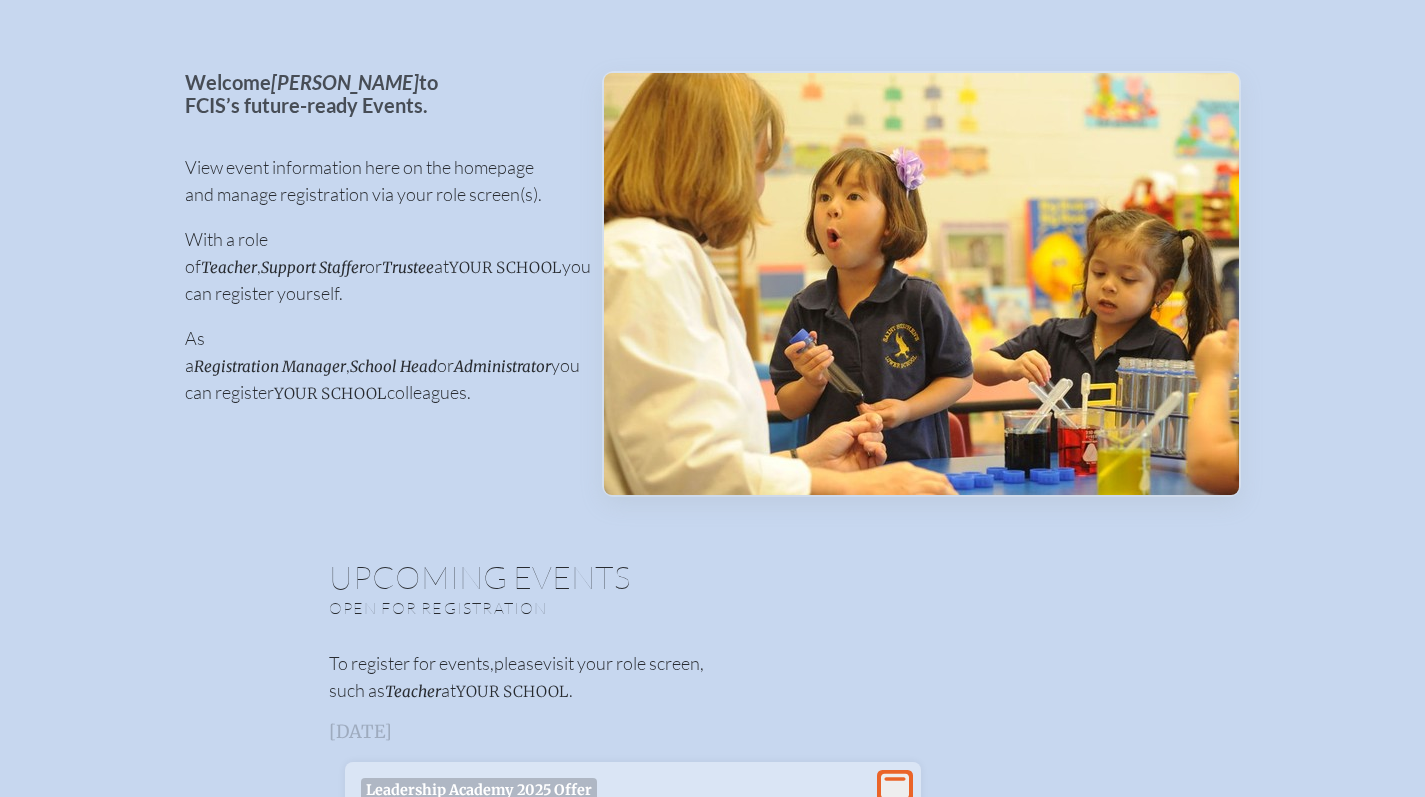 scroll, scrollTop: 0, scrollLeft: 0, axis: both 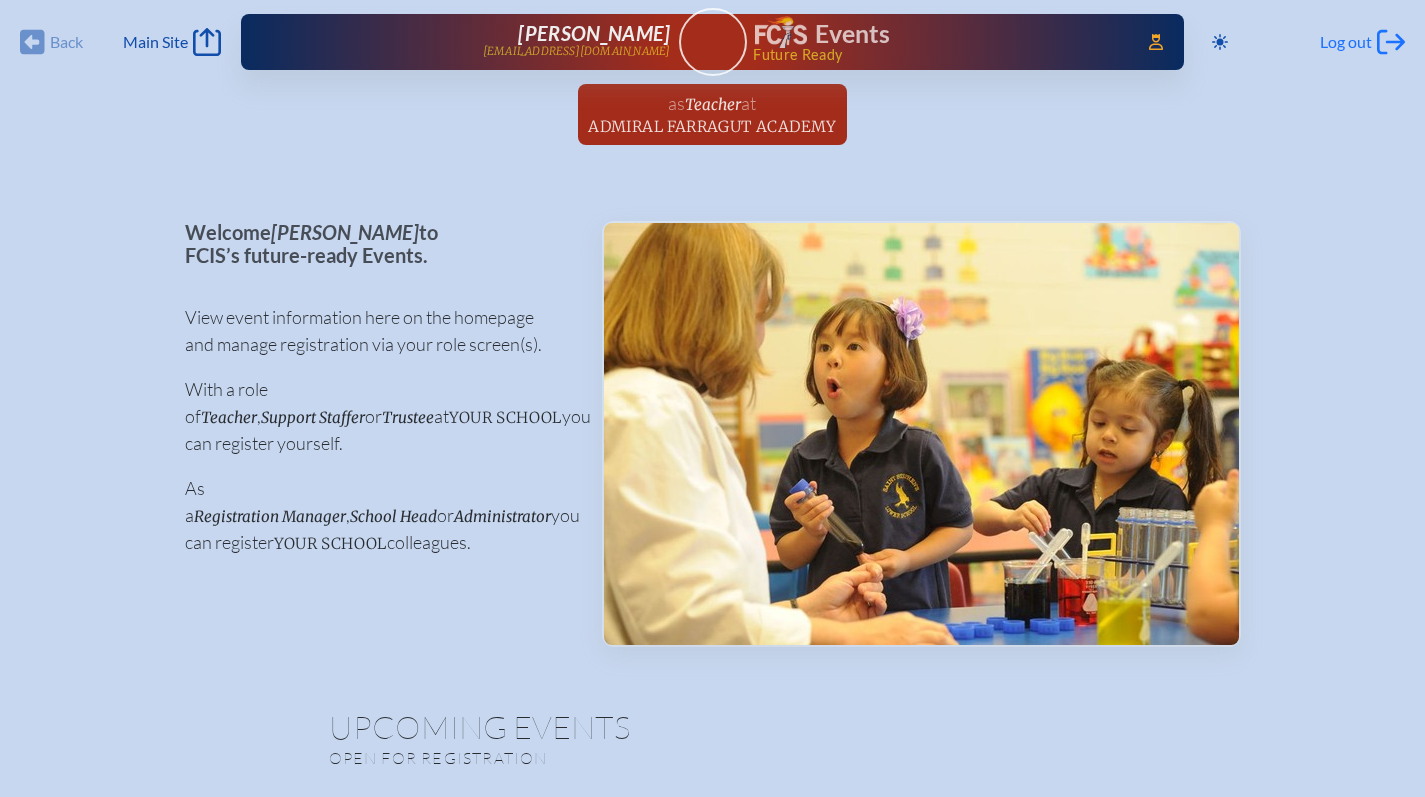 click on "Log out" 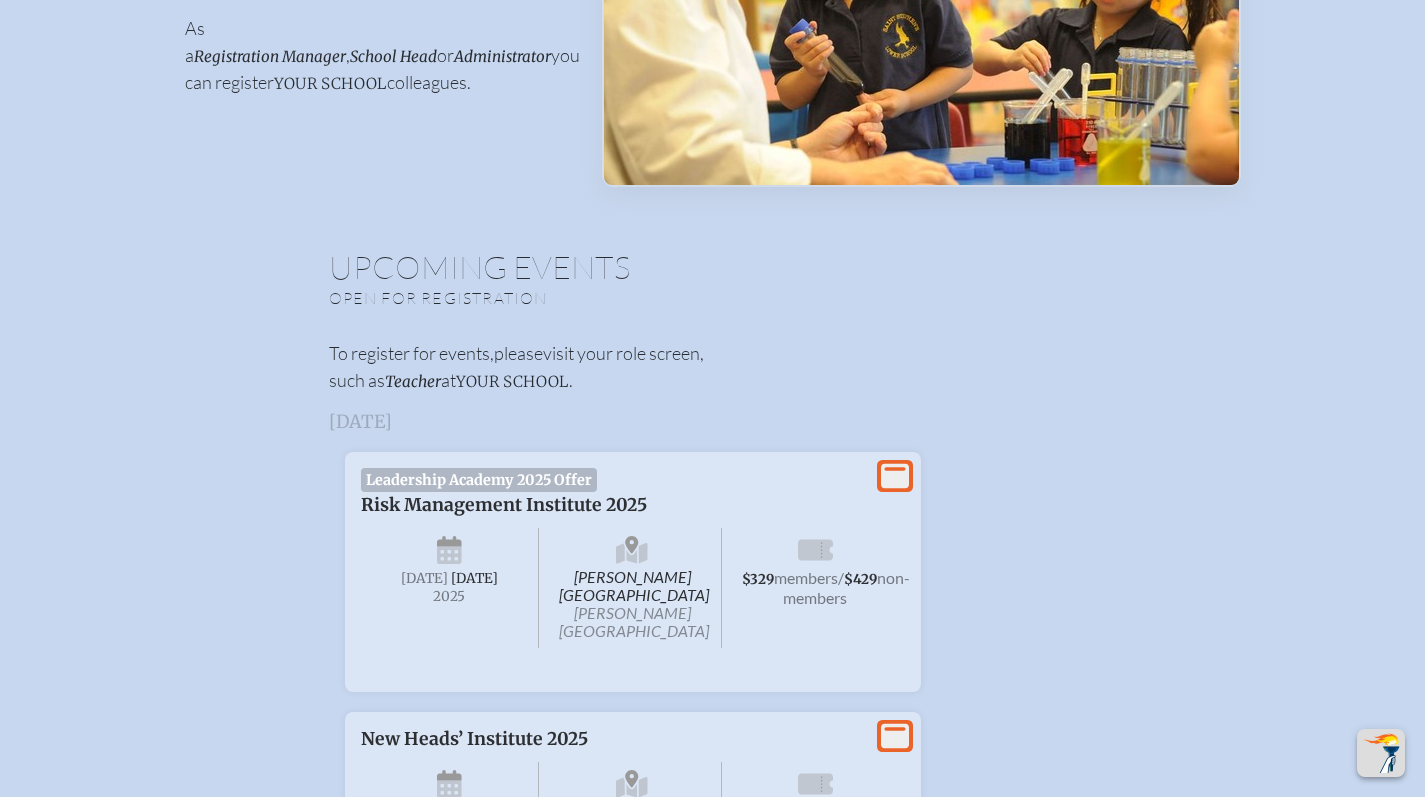 scroll, scrollTop: 0, scrollLeft: 0, axis: both 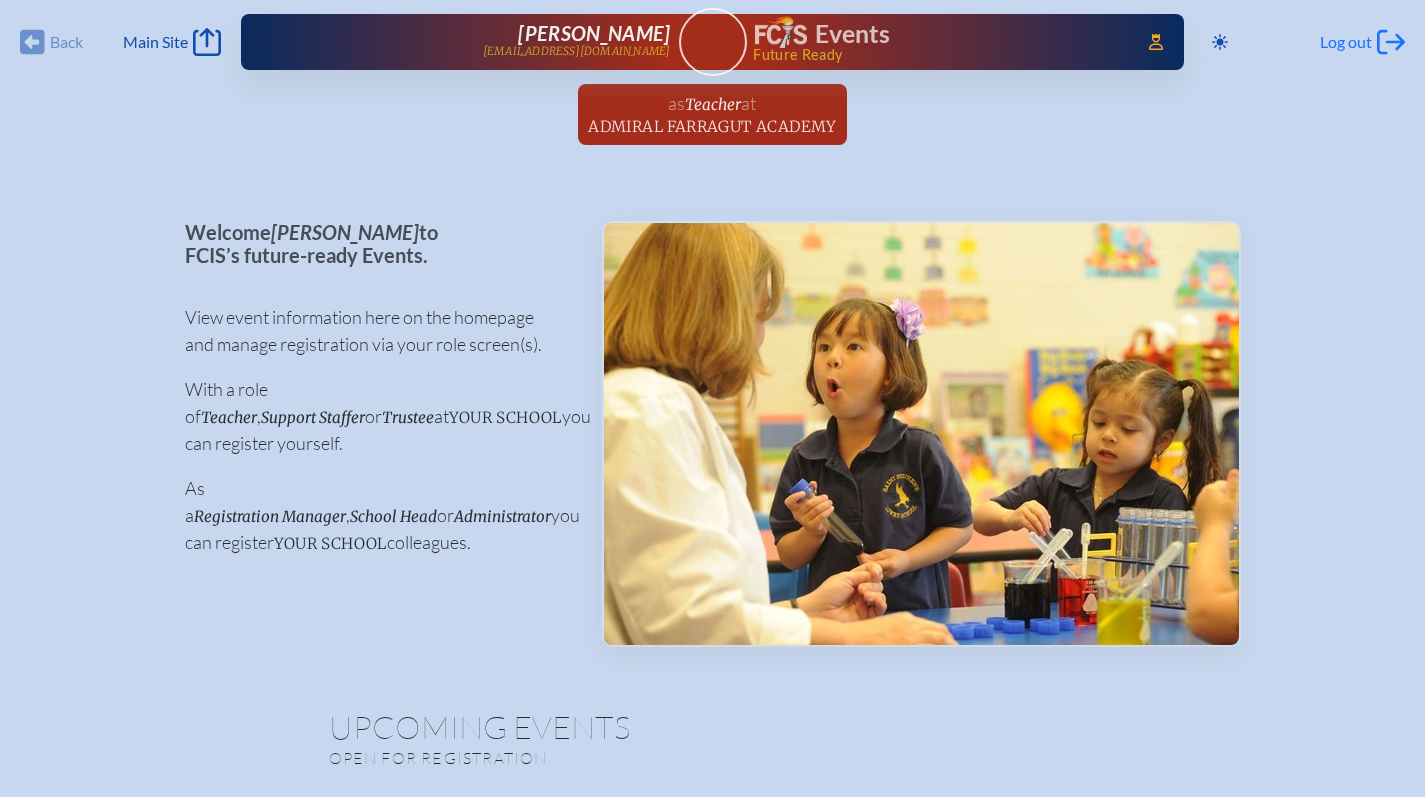 click on "Log out  Log out" at bounding box center [1362, 42] 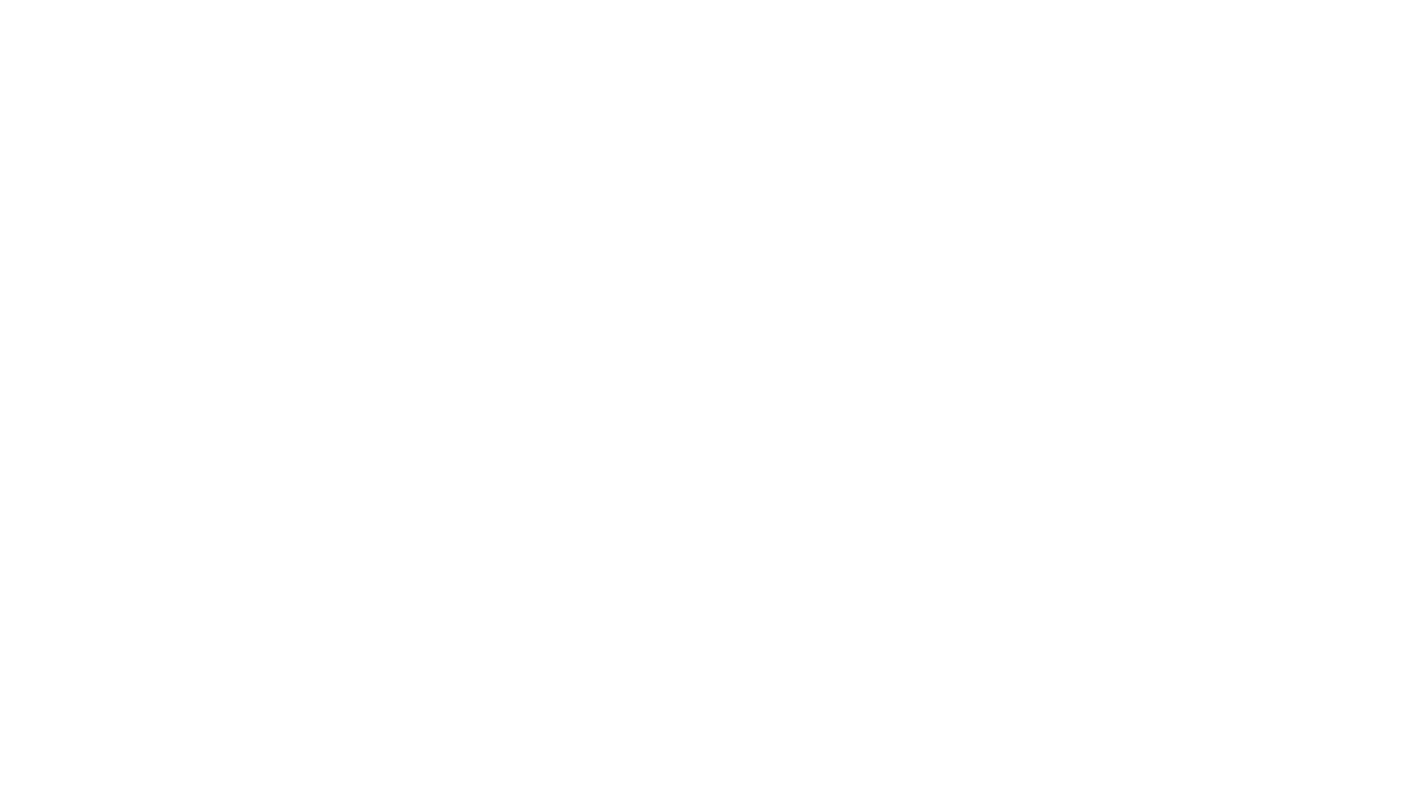 scroll, scrollTop: 0, scrollLeft: 0, axis: both 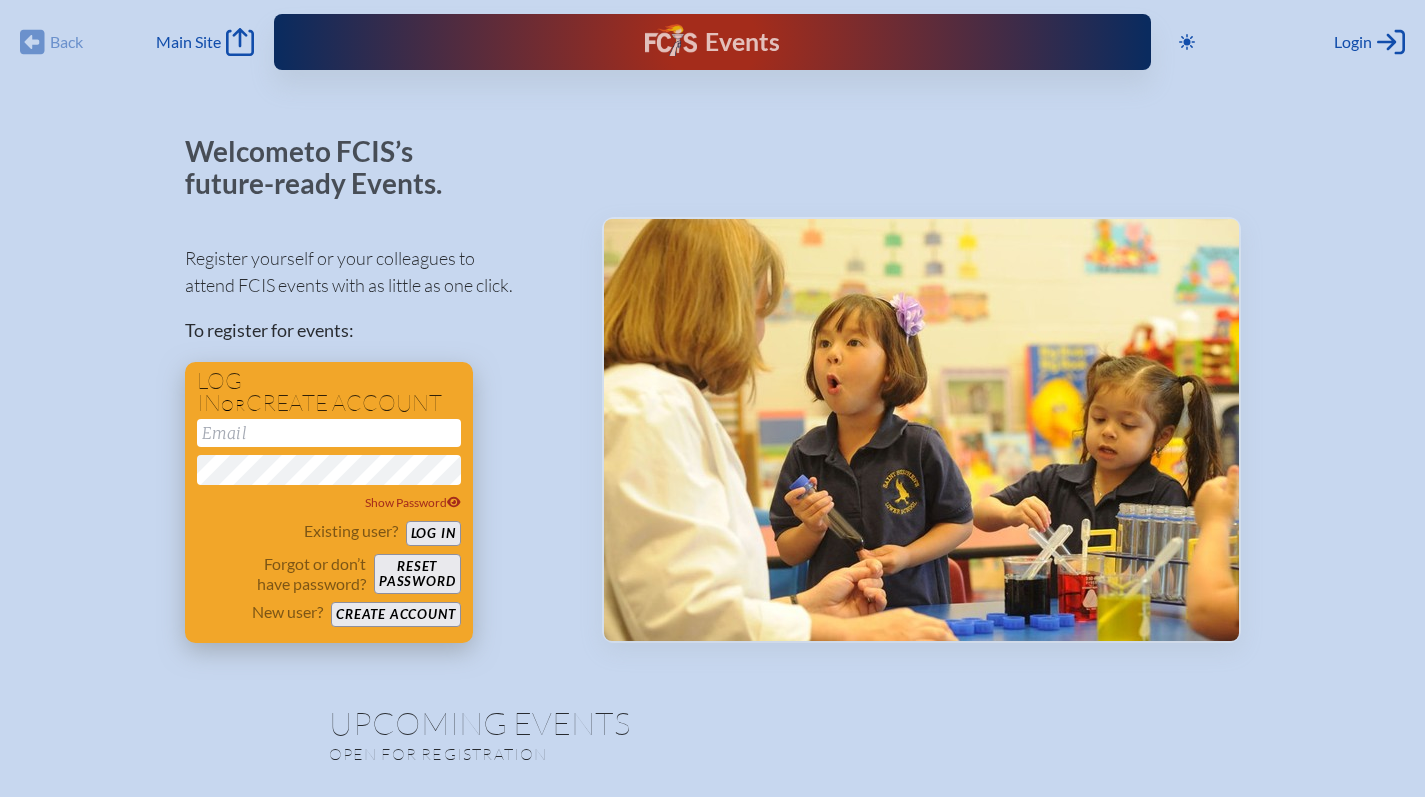 type on "[EMAIL_ADDRESS][DOMAIN_NAME]" 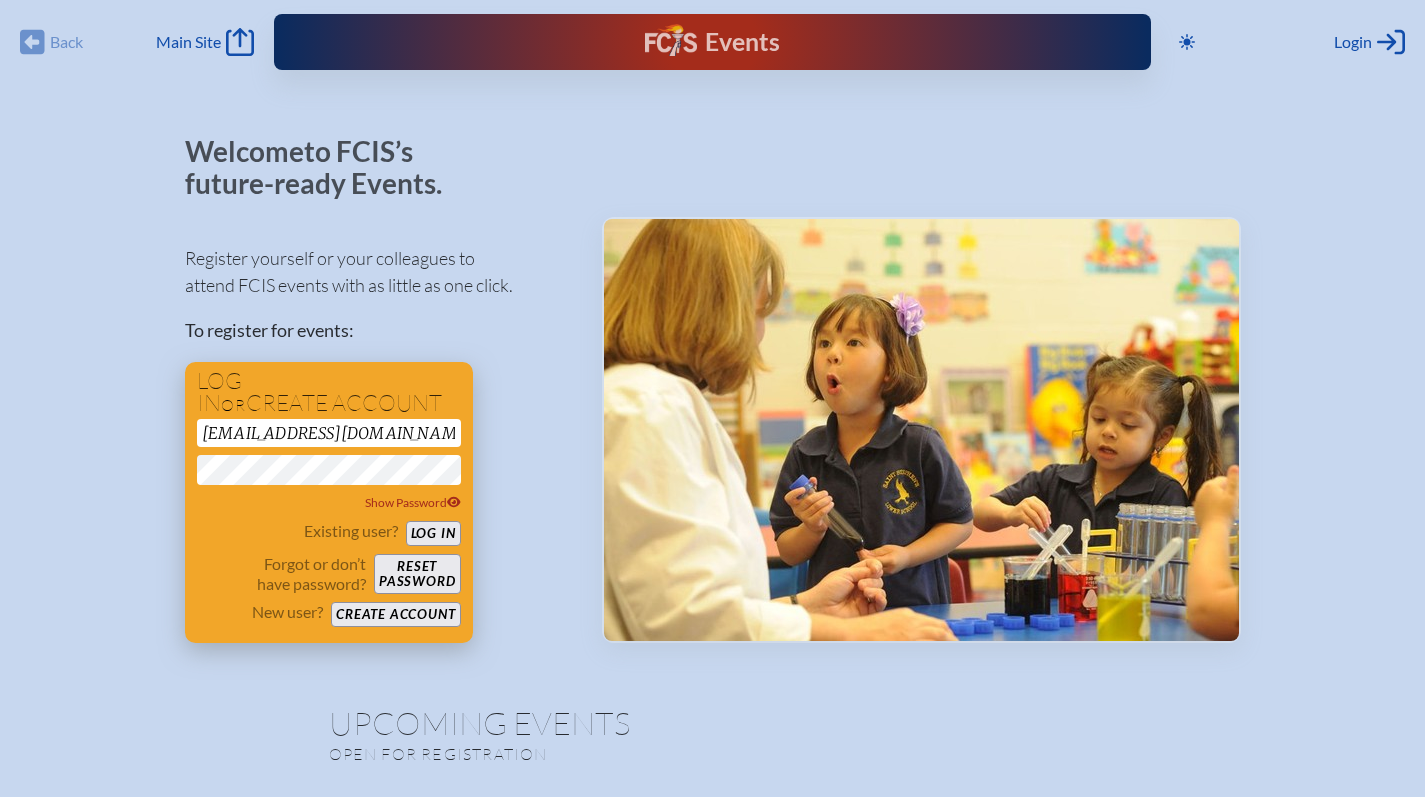 click on "Log in" at bounding box center [433, 533] 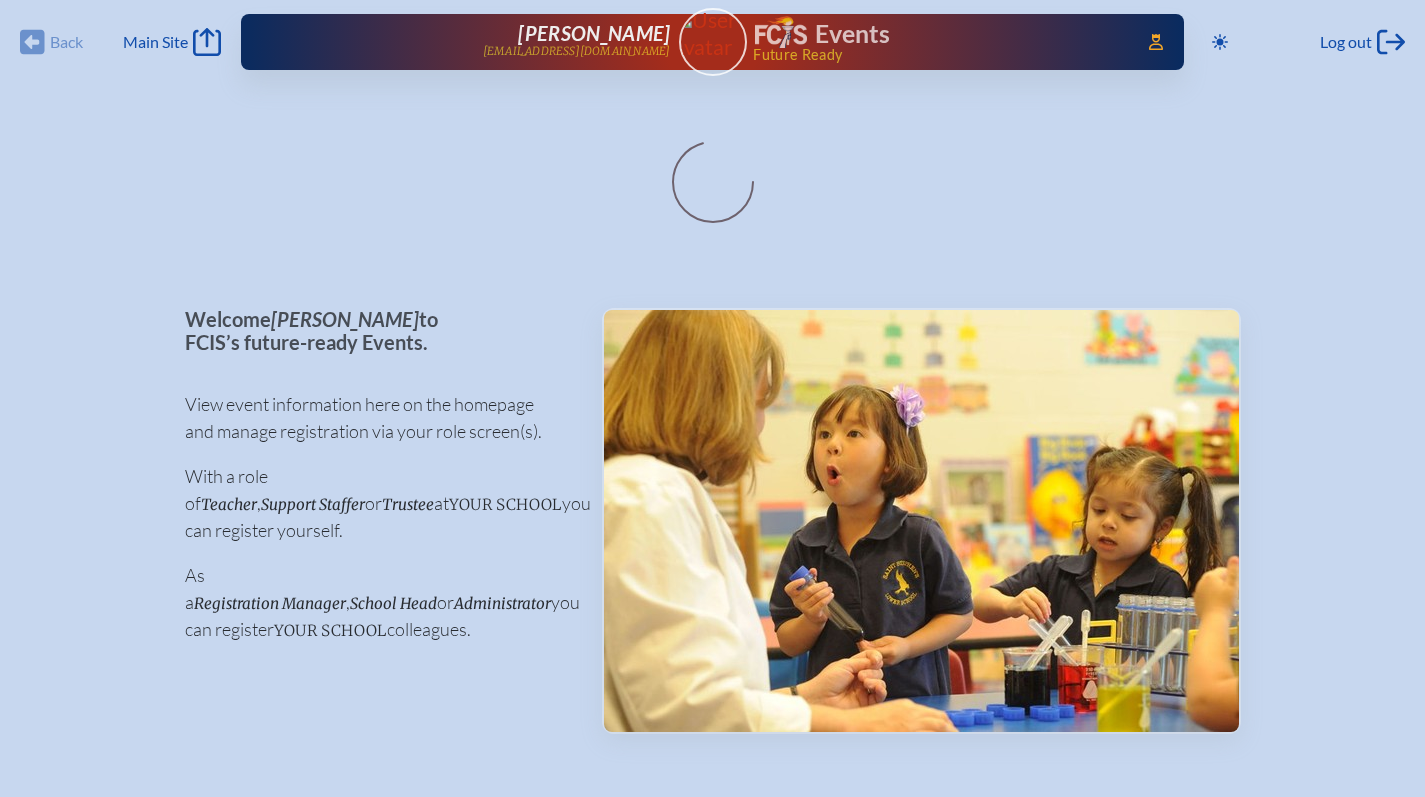 scroll, scrollTop: 0, scrollLeft: 0, axis: both 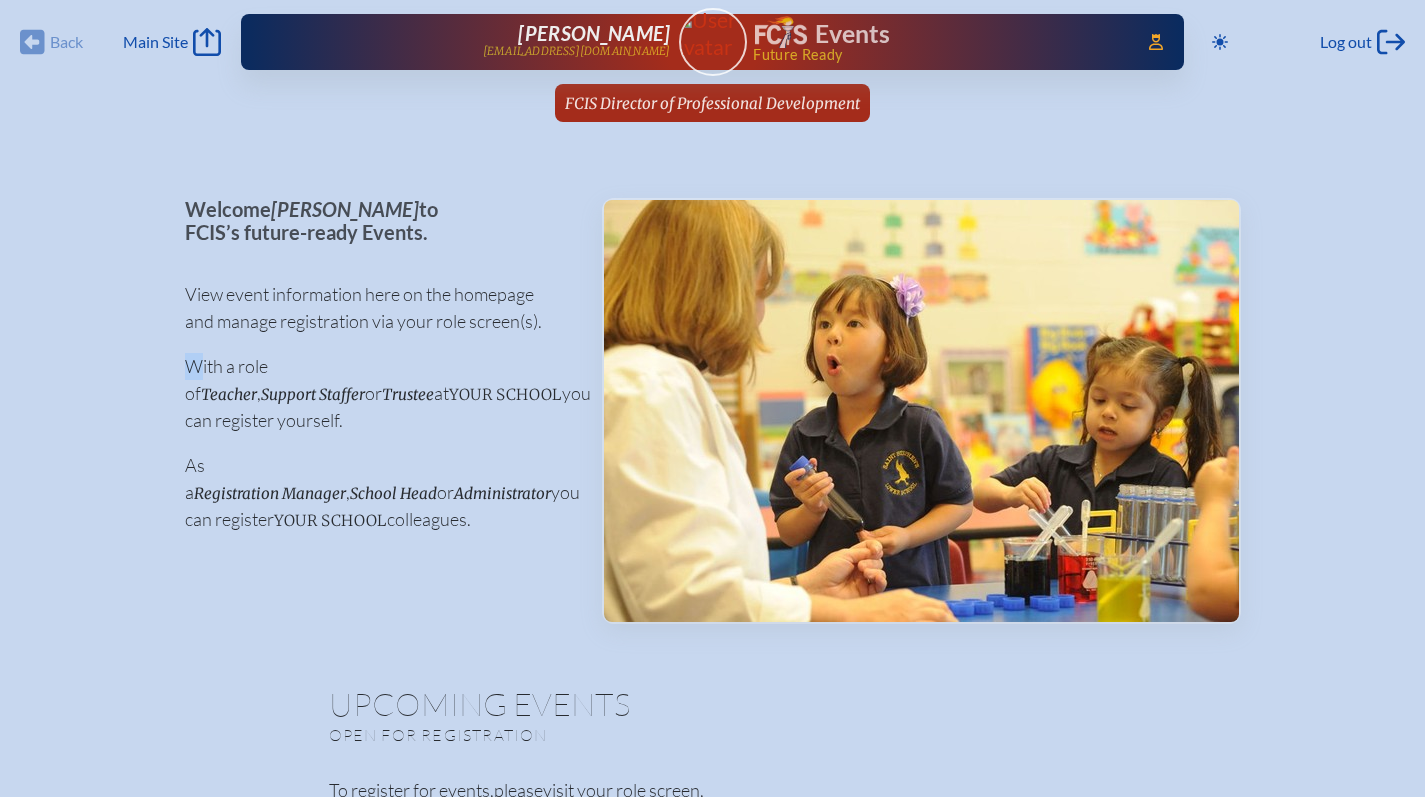 drag, startPoint x: 186, startPoint y: 356, endPoint x: 199, endPoint y: 366, distance: 16.40122 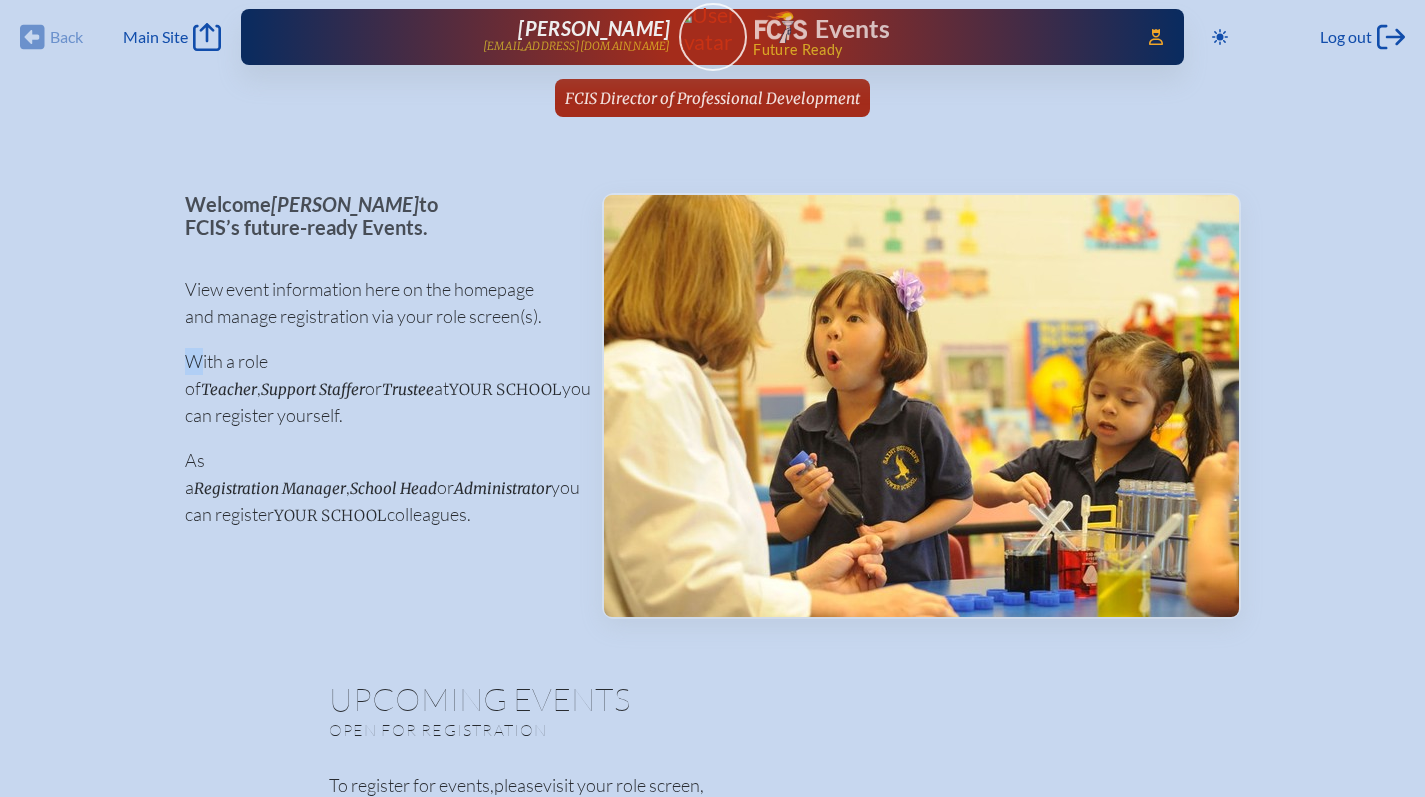 scroll, scrollTop: 0, scrollLeft: 0, axis: both 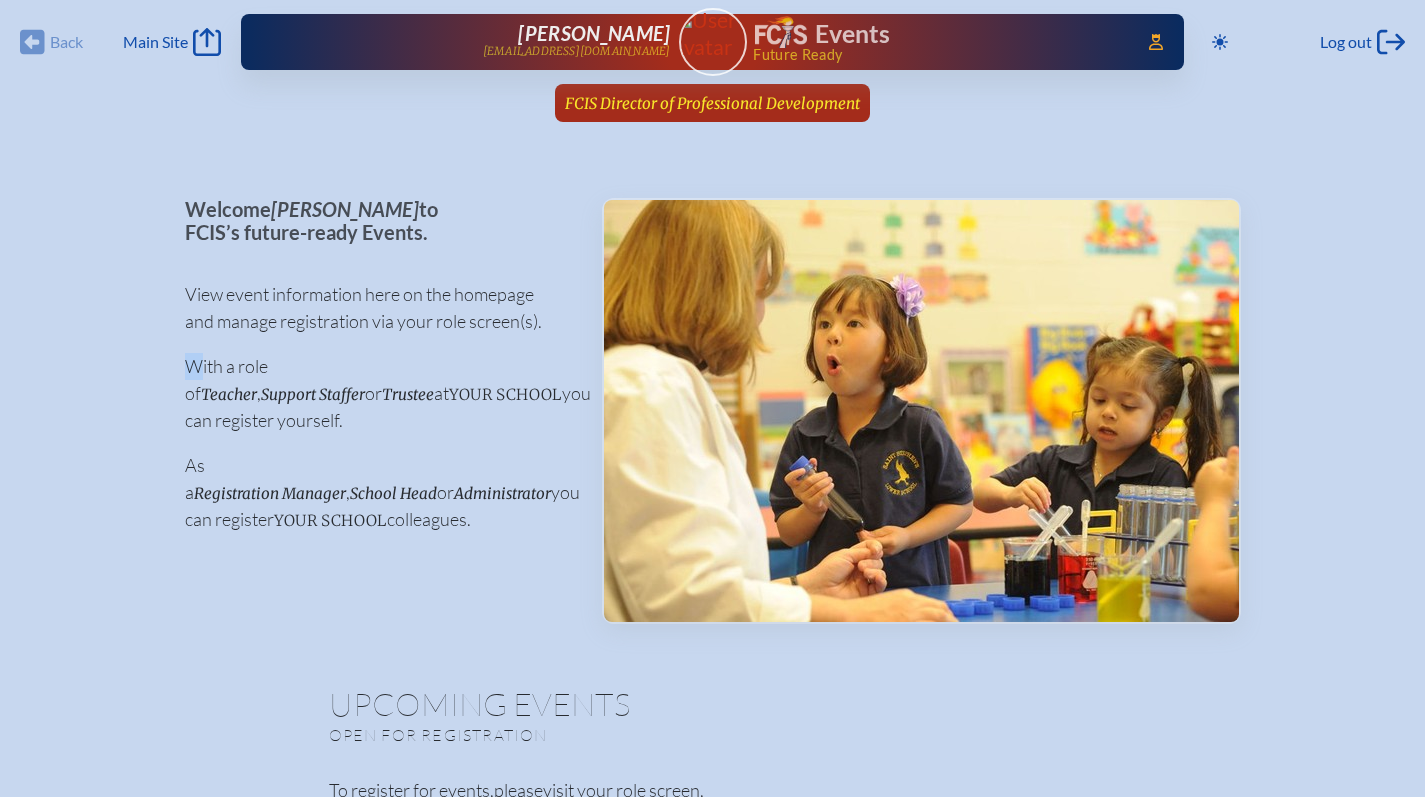 click on "FCIS Director of Professional Development" at bounding box center [712, 103] 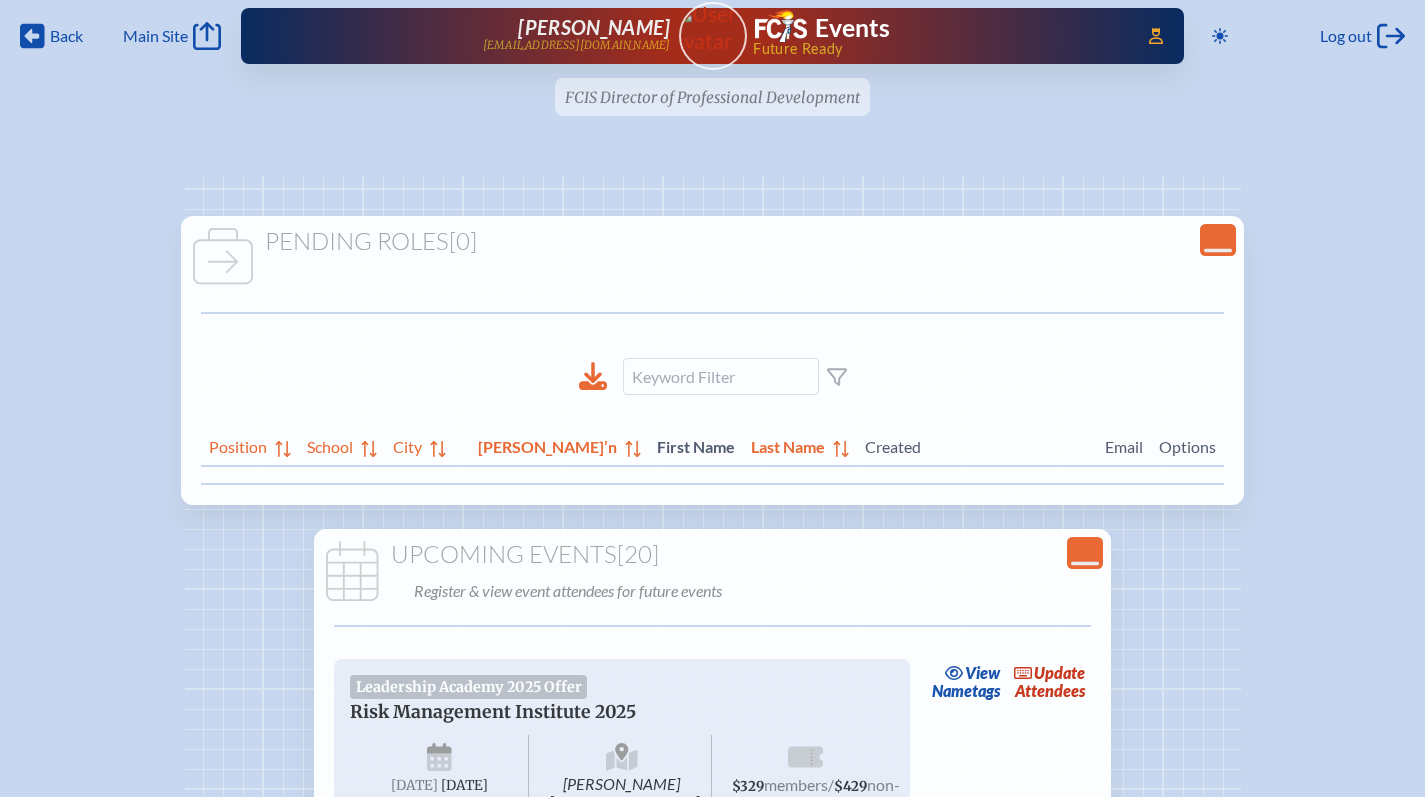 scroll, scrollTop: 0, scrollLeft: 0, axis: both 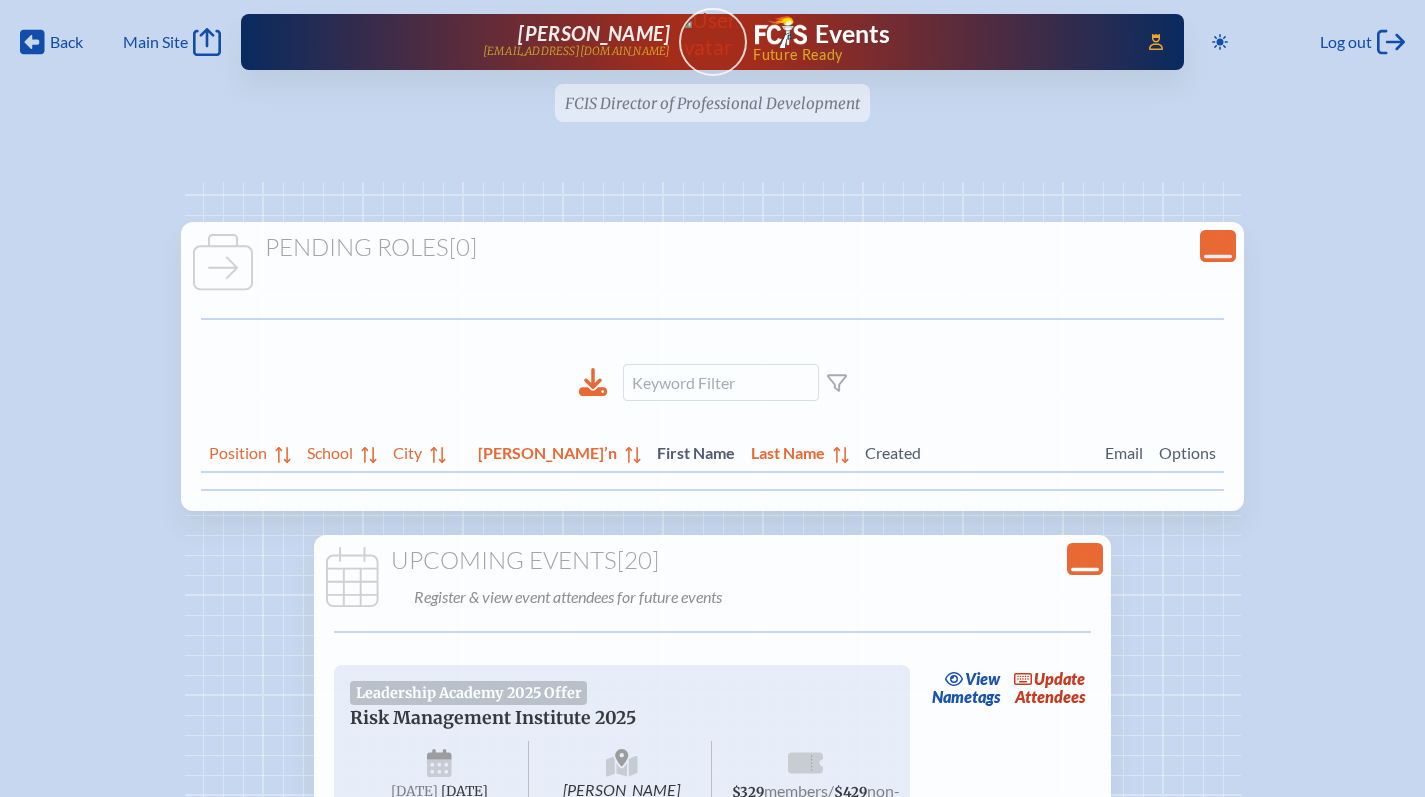 click on "Close Console" 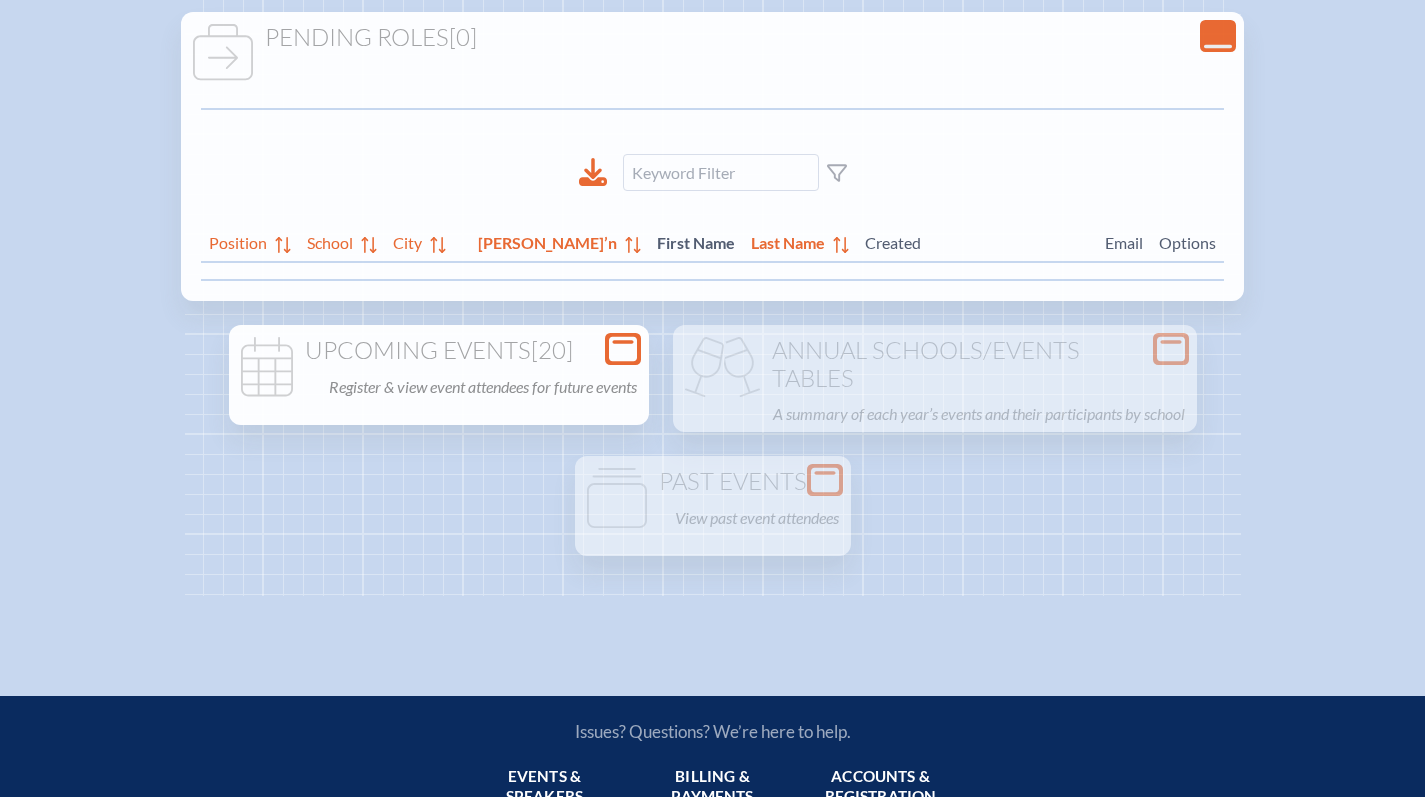 scroll, scrollTop: 208, scrollLeft: 0, axis: vertical 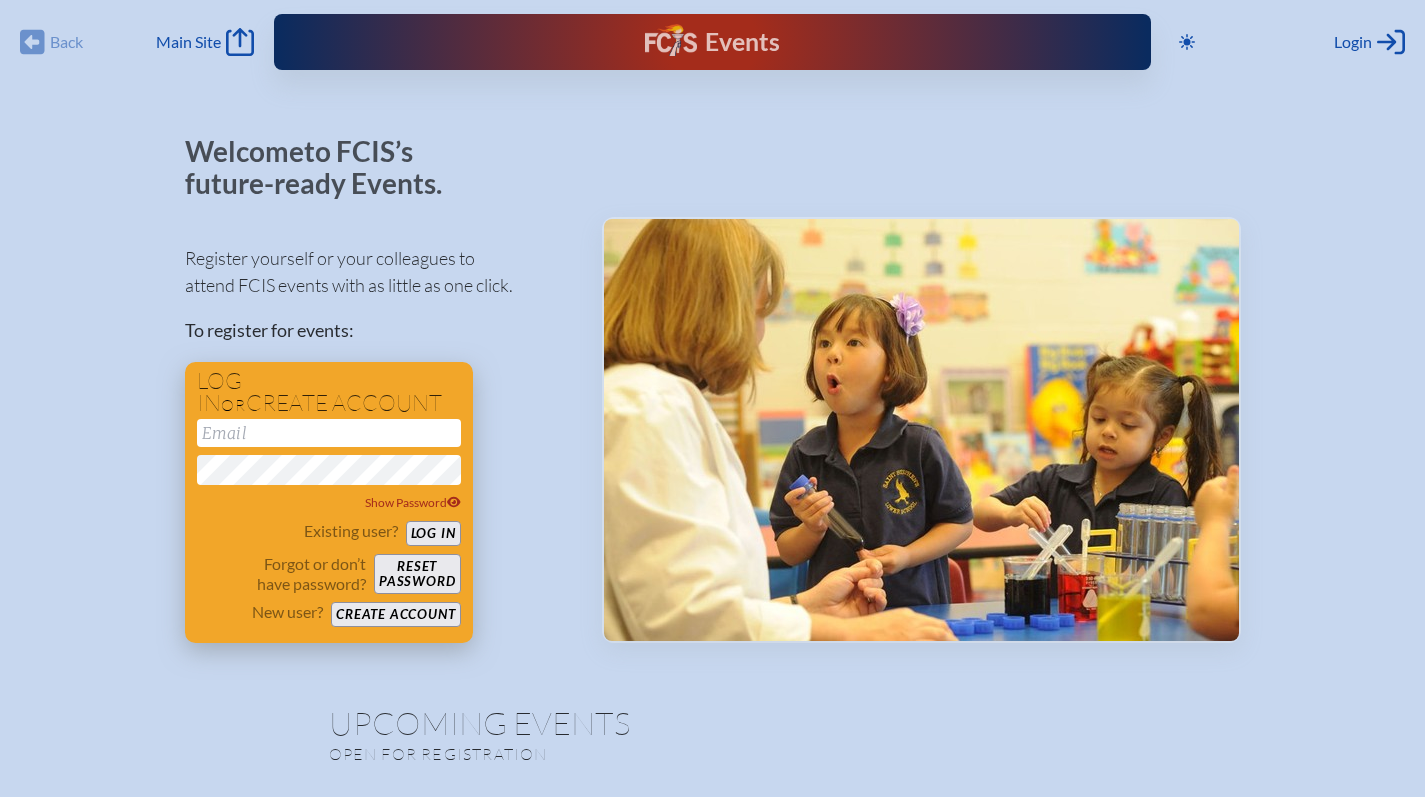 type on "[EMAIL_ADDRESS][DOMAIN_NAME]" 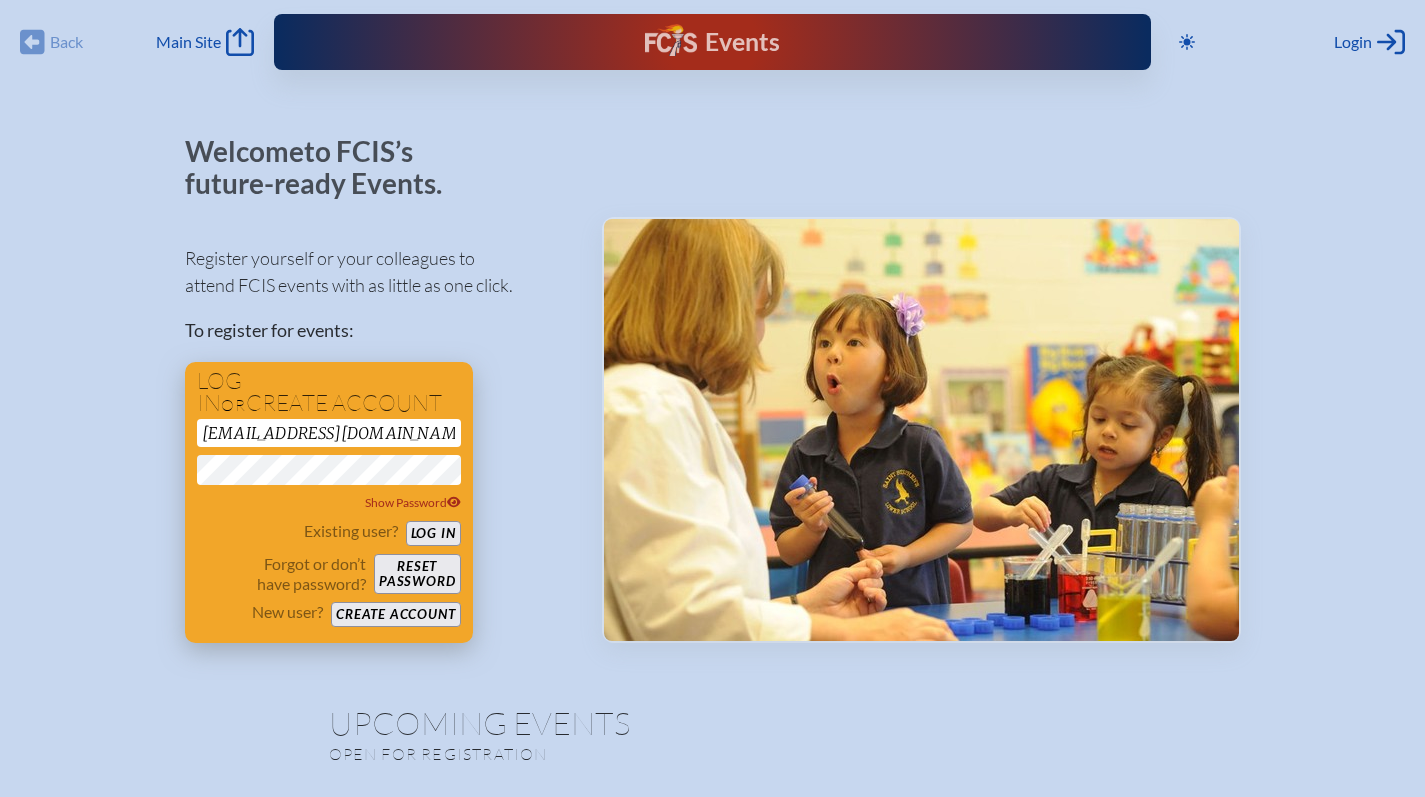 click on "Log in" at bounding box center (433, 533) 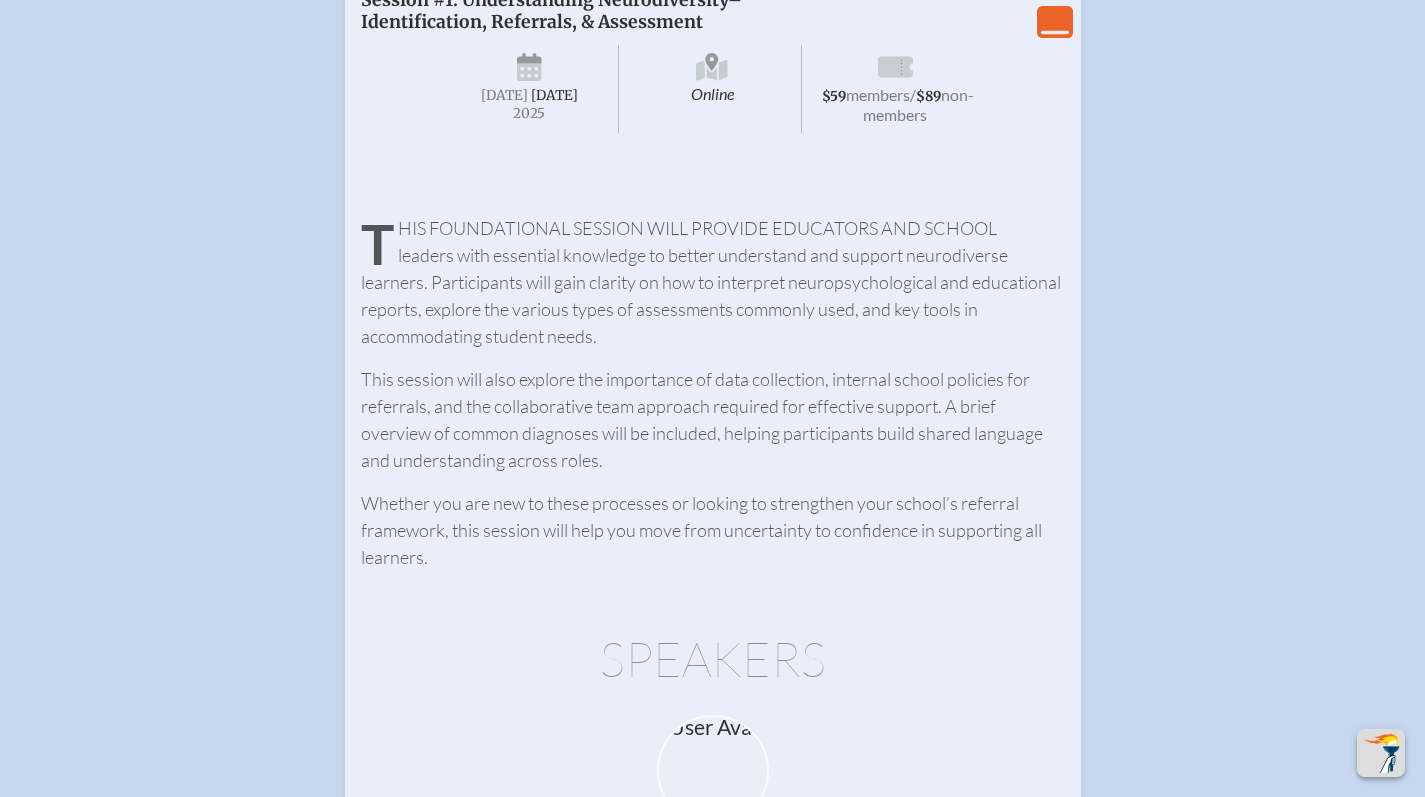 scroll, scrollTop: 2619, scrollLeft: 0, axis: vertical 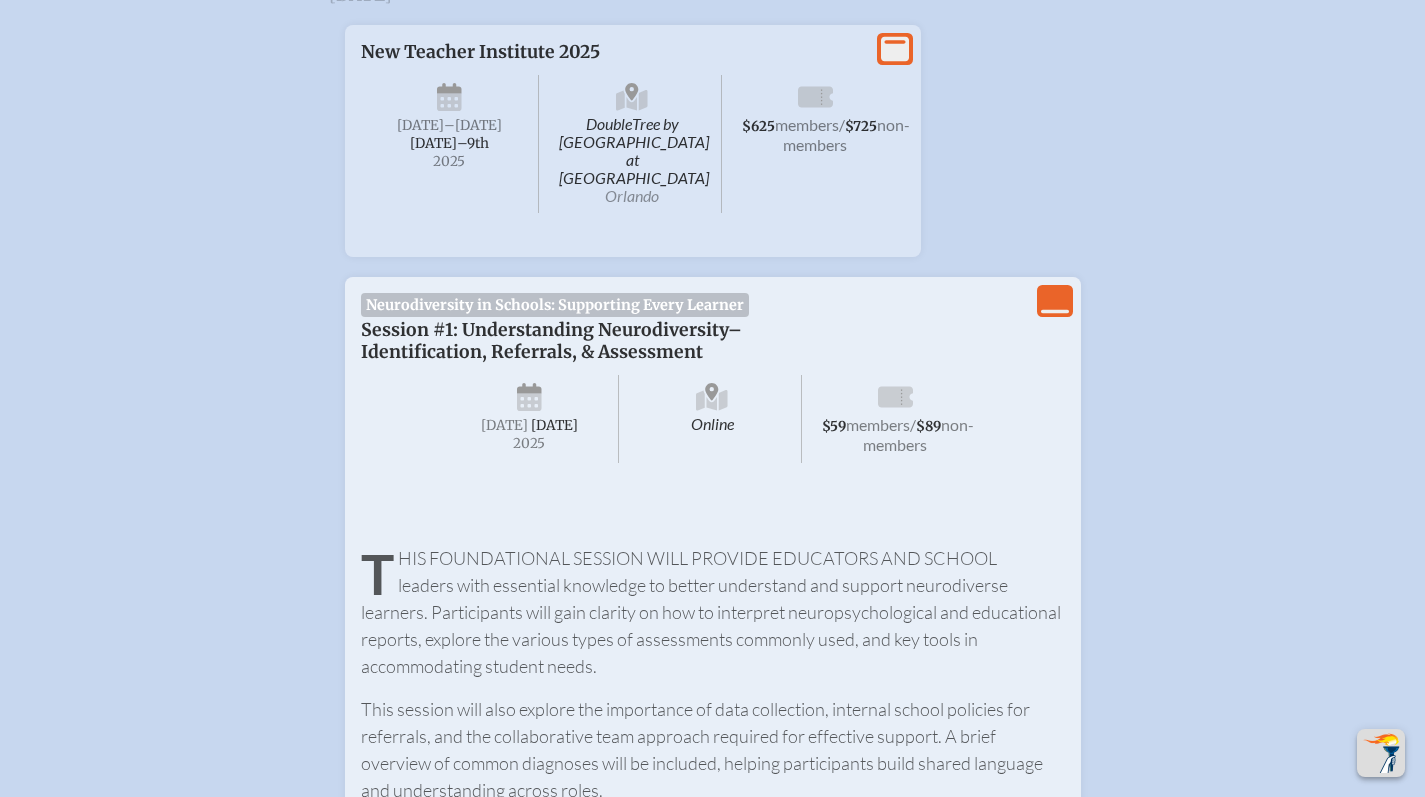 click on "View Less" 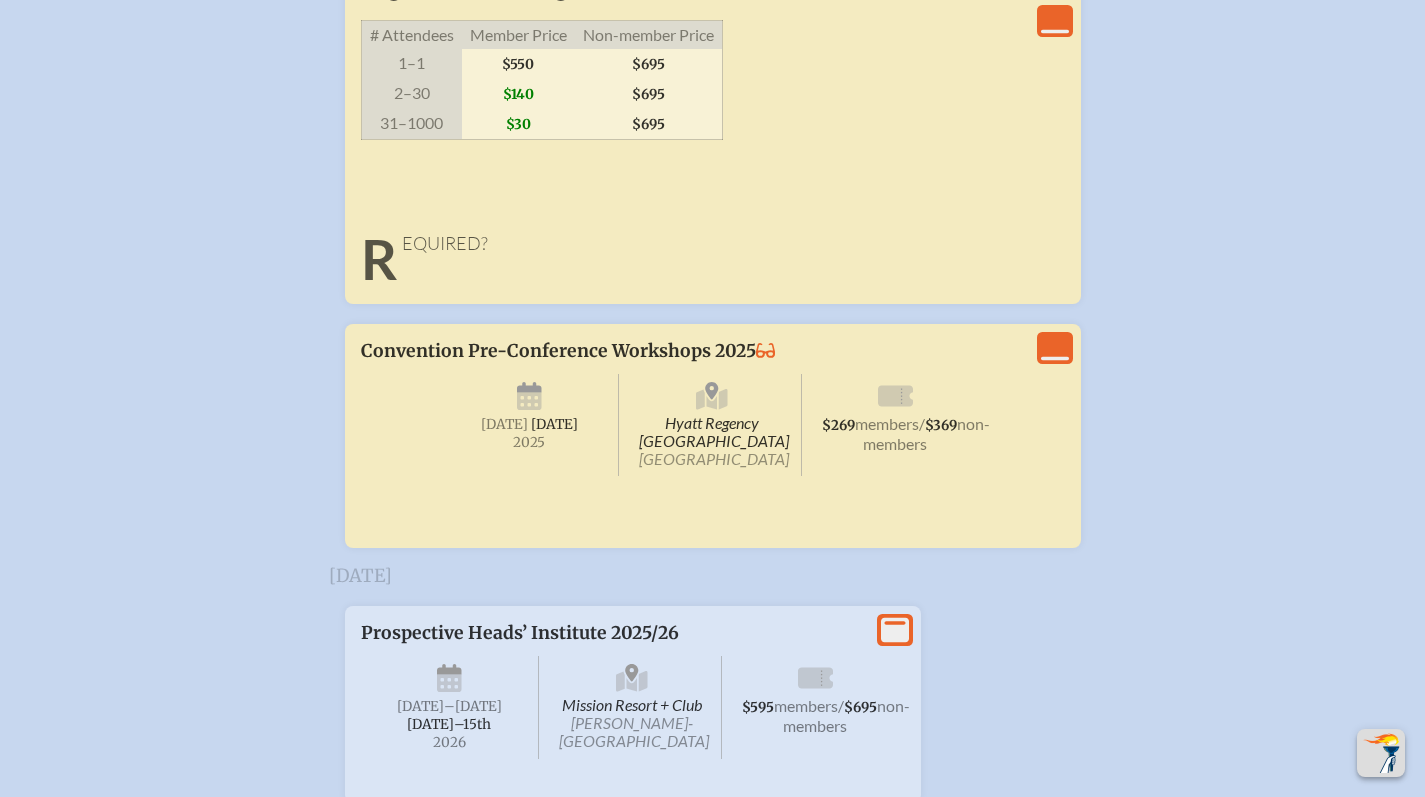scroll, scrollTop: 5372, scrollLeft: 0, axis: vertical 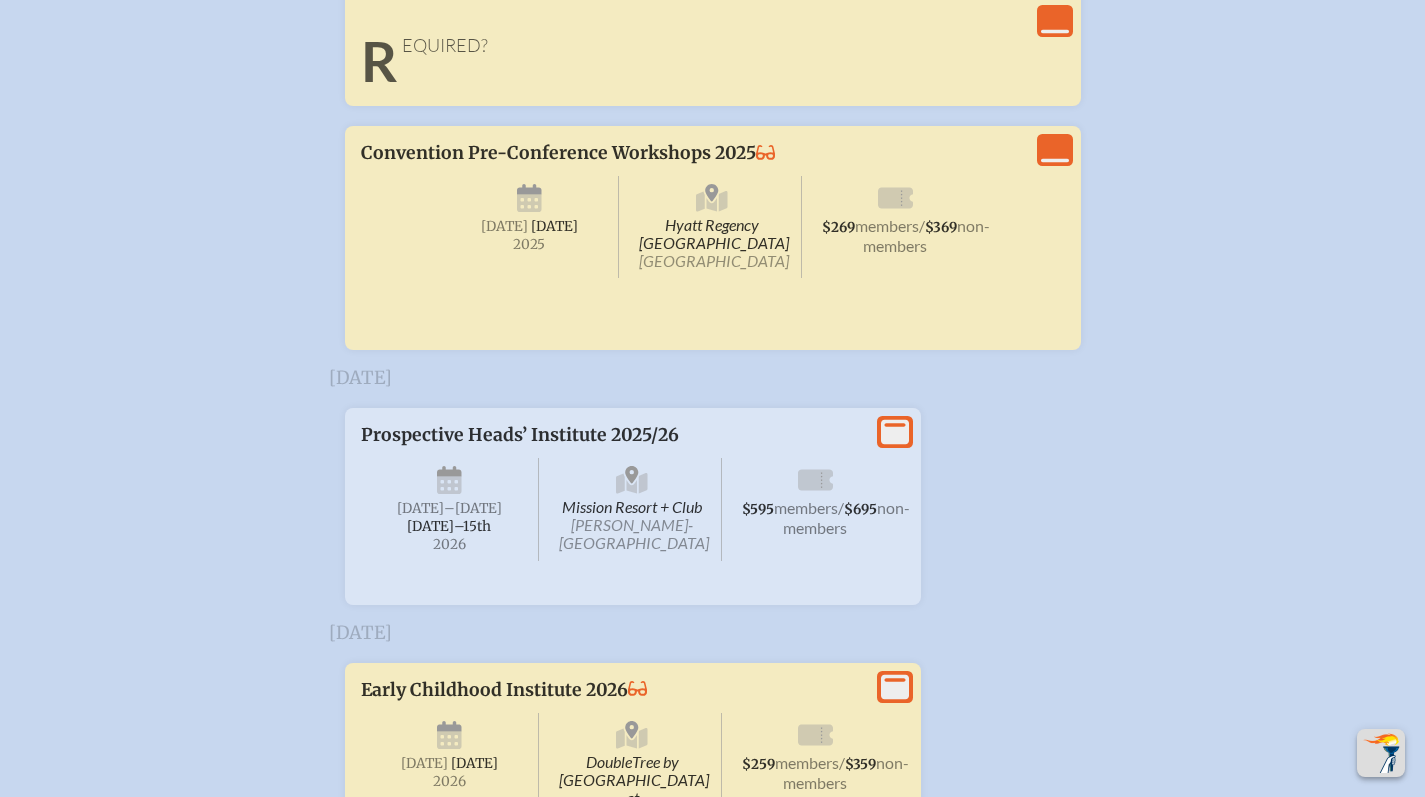 click on "View Less" 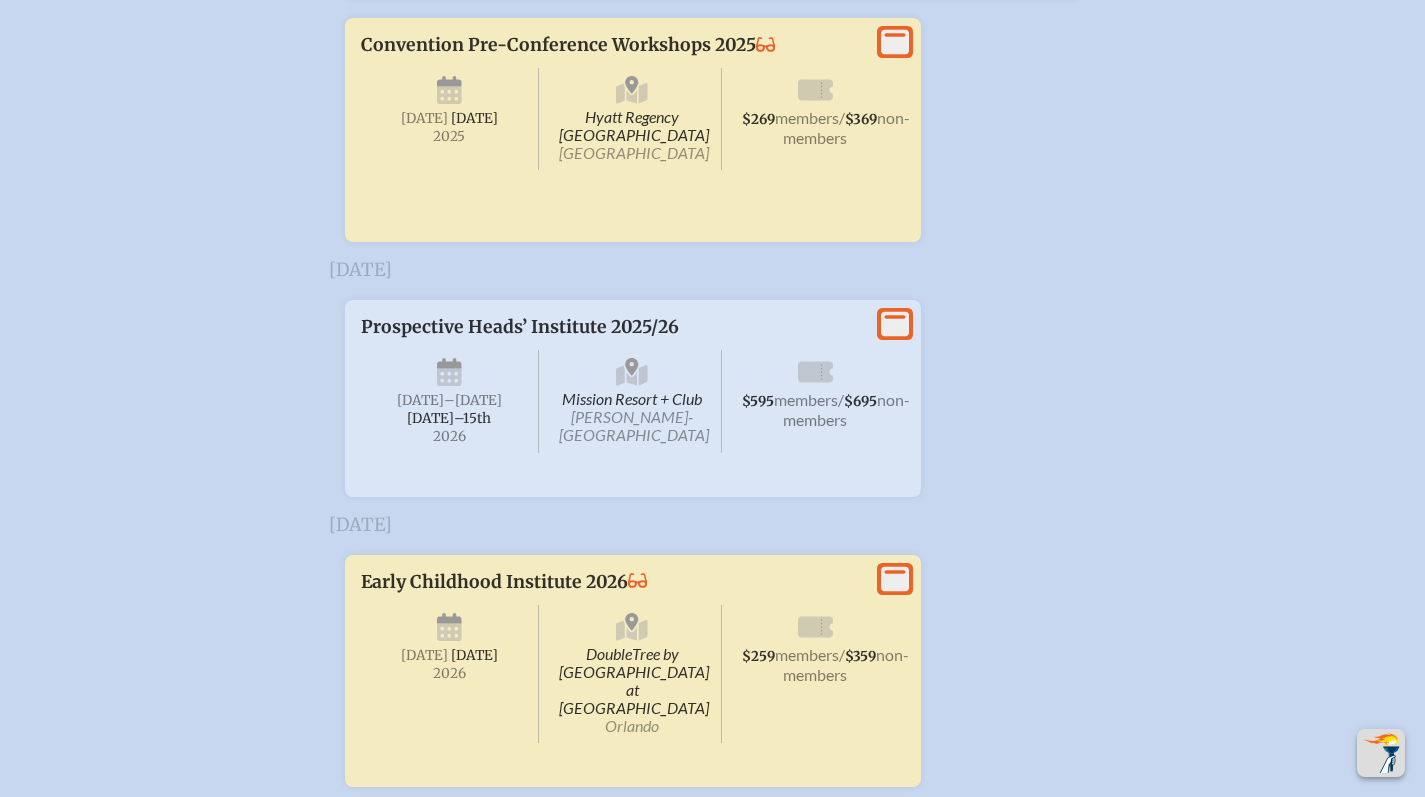 scroll, scrollTop: 5481, scrollLeft: 0, axis: vertical 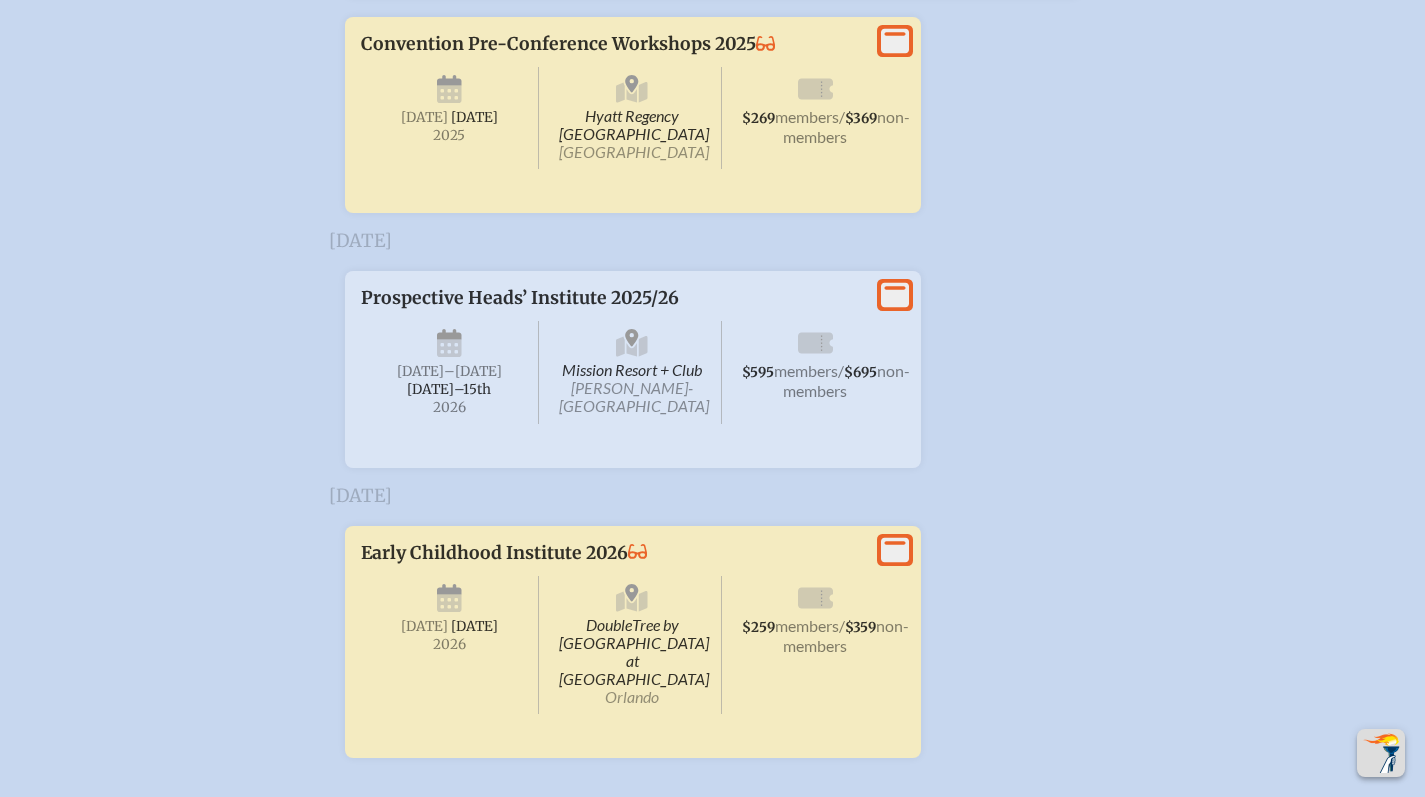 click 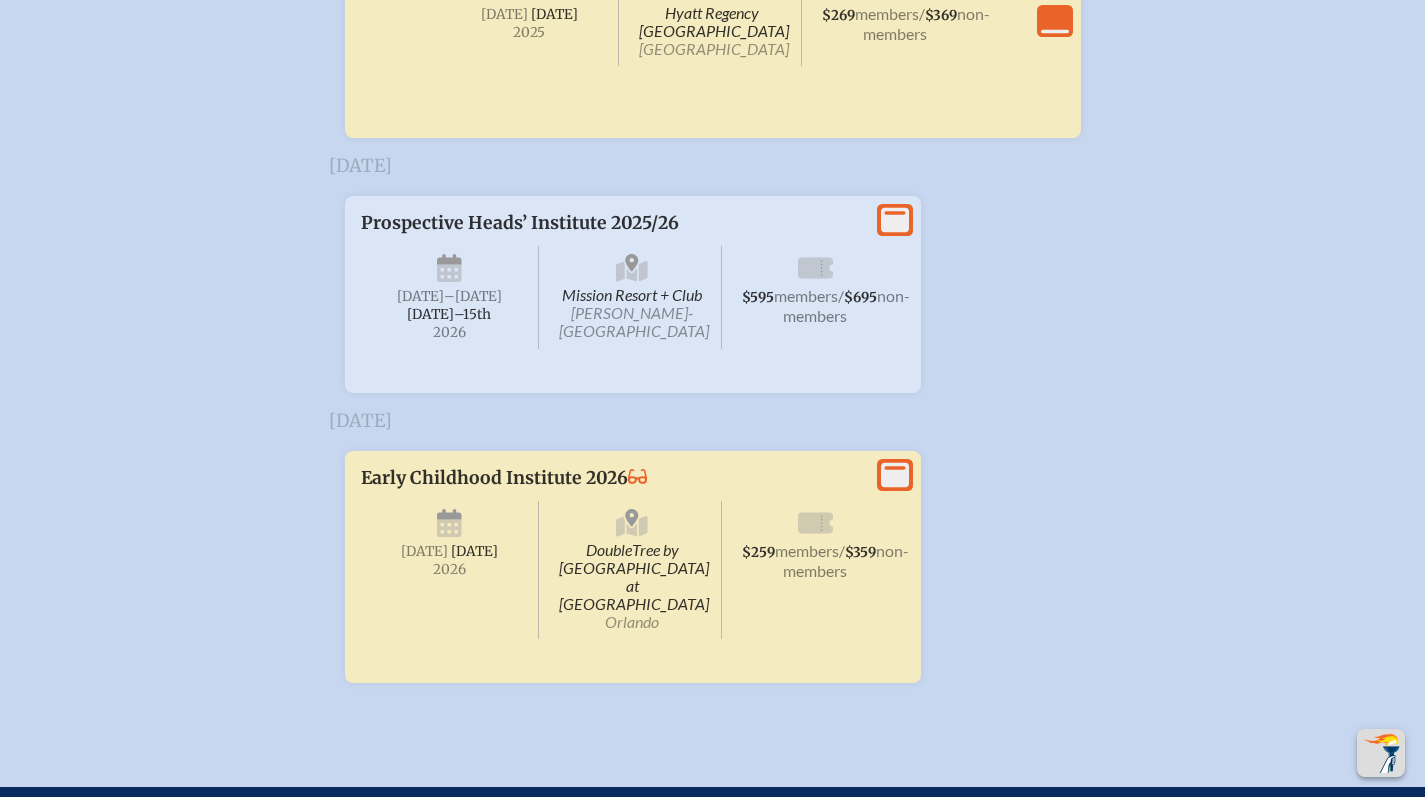 scroll, scrollTop: 5574, scrollLeft: 0, axis: vertical 